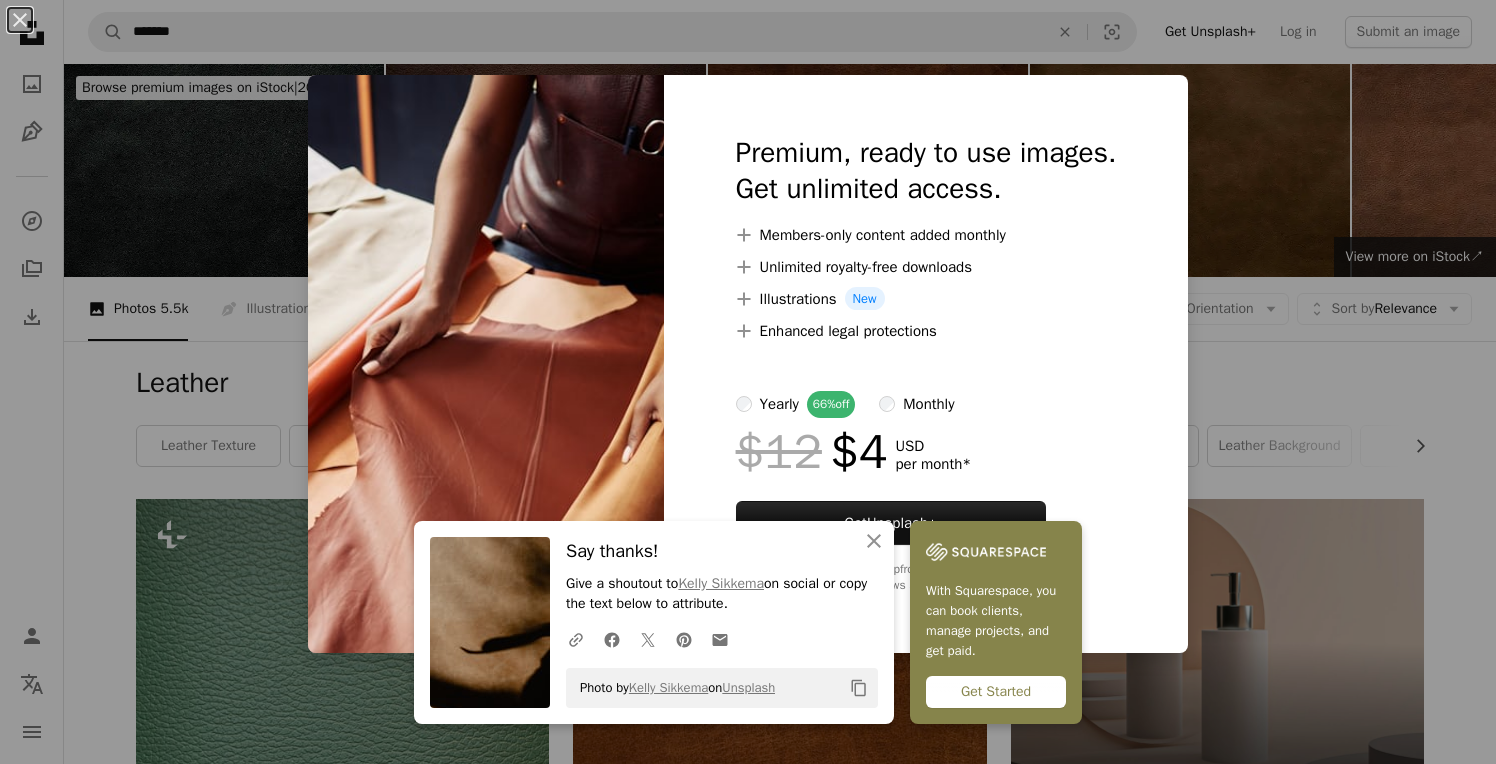 scroll, scrollTop: 3197, scrollLeft: 0, axis: vertical 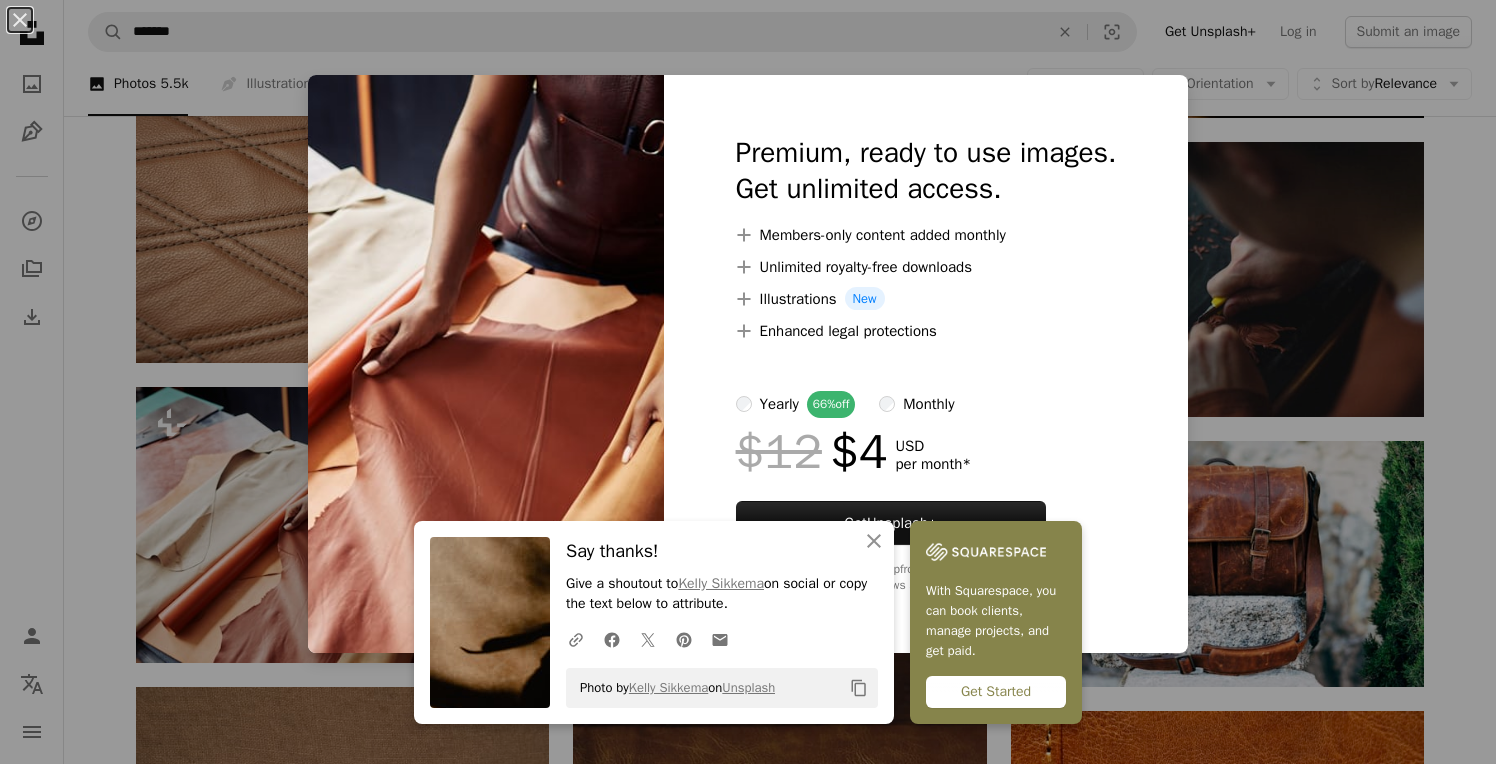click on "An X shape An X shape Close Say thanks! Give a shoutout to Kelly Sikkema on social or copy the text below to attribute. A URL sharing icon (chains) Facebook icon X (formerly Twitter) icon Pinterest icon An envelope Photo by Kelly Sikkema on Unsplash
Copy content With Squarespace, you can book clients, manage projects, and get paid. Get Started Premium, ready to use images. Get unlimited access. A plus sign Members-only content added monthly A plus sign Unlimited royalty-free downloads A plus sign Illustrations New A plus sign Enhanced legal protections yearly 66%  off monthly $12   $4 USD per month * Get Unsplash+ * When paid annually, billed upfront  $48 Taxes where applicable. Renews automatically. Cancel anytime." at bounding box center [748, 382] 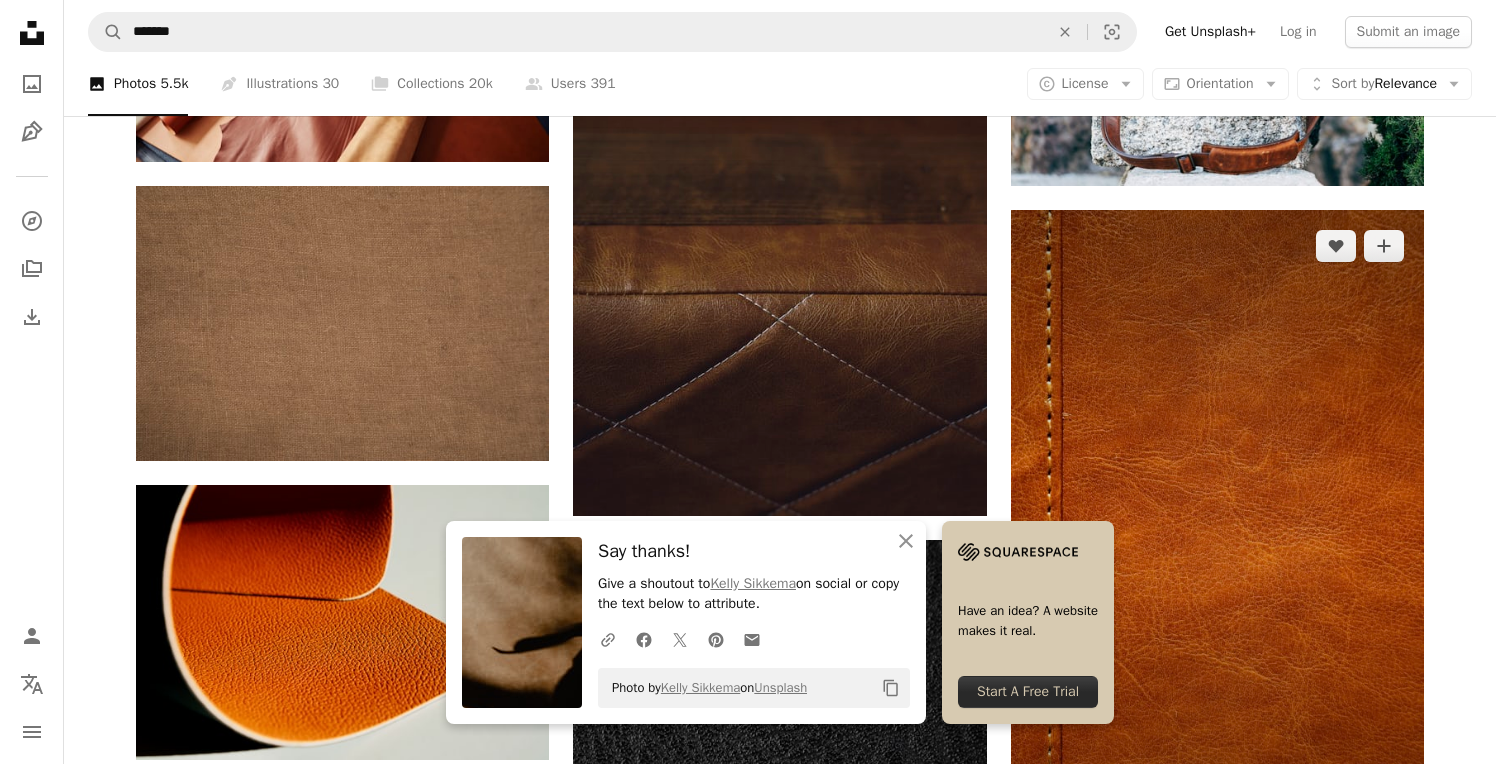 scroll, scrollTop: 3718, scrollLeft: 0, axis: vertical 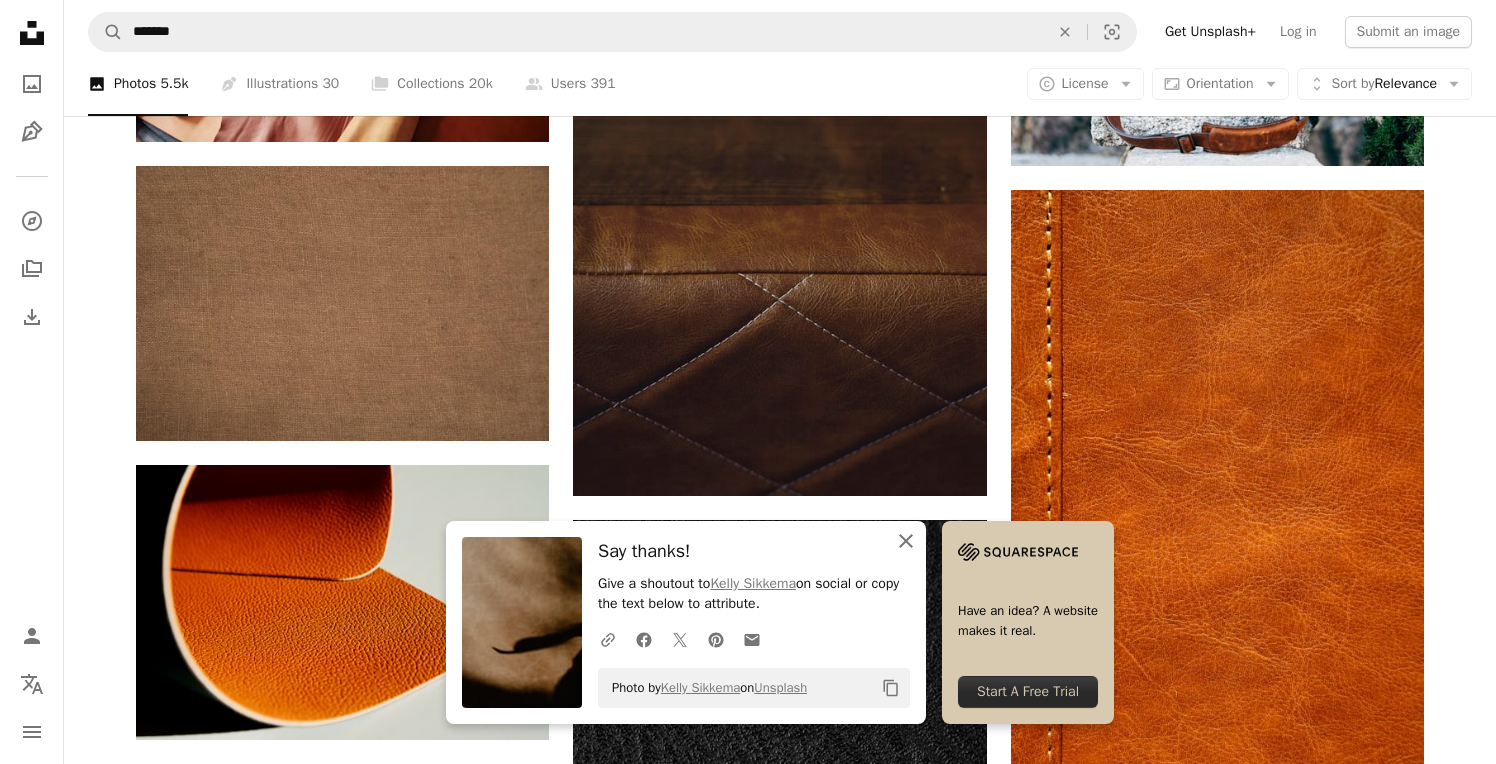 click on "An X shape" 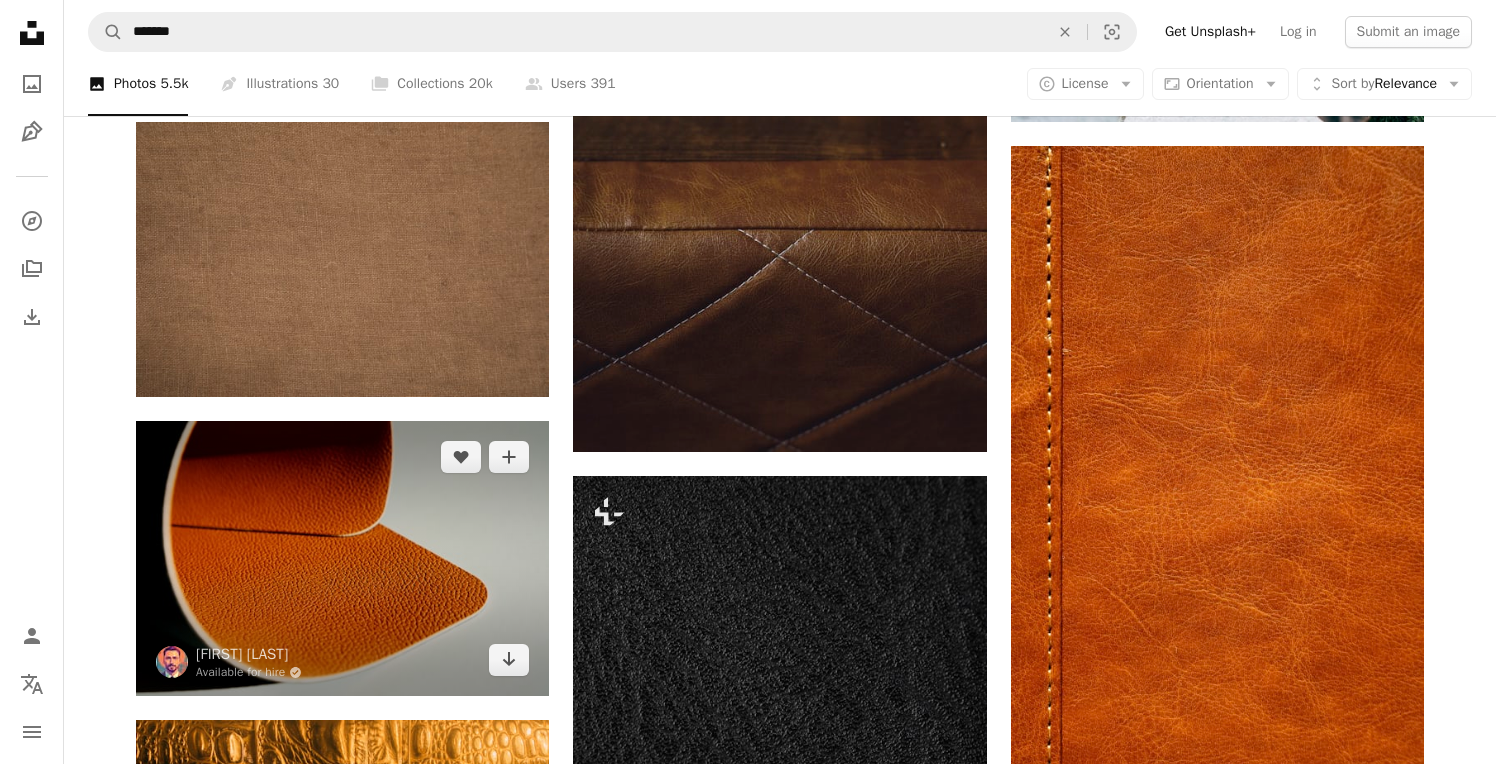 scroll, scrollTop: 3773, scrollLeft: 0, axis: vertical 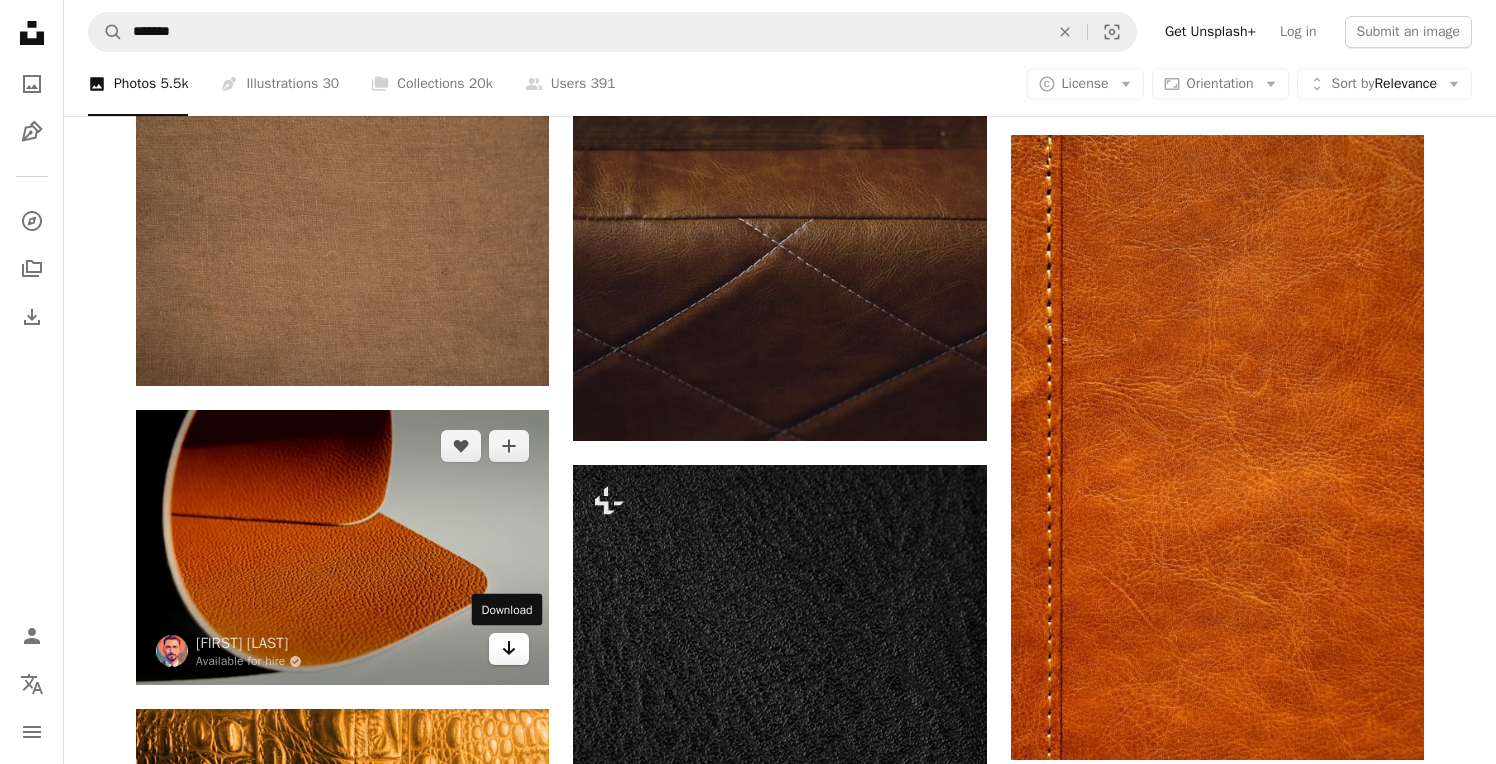 click 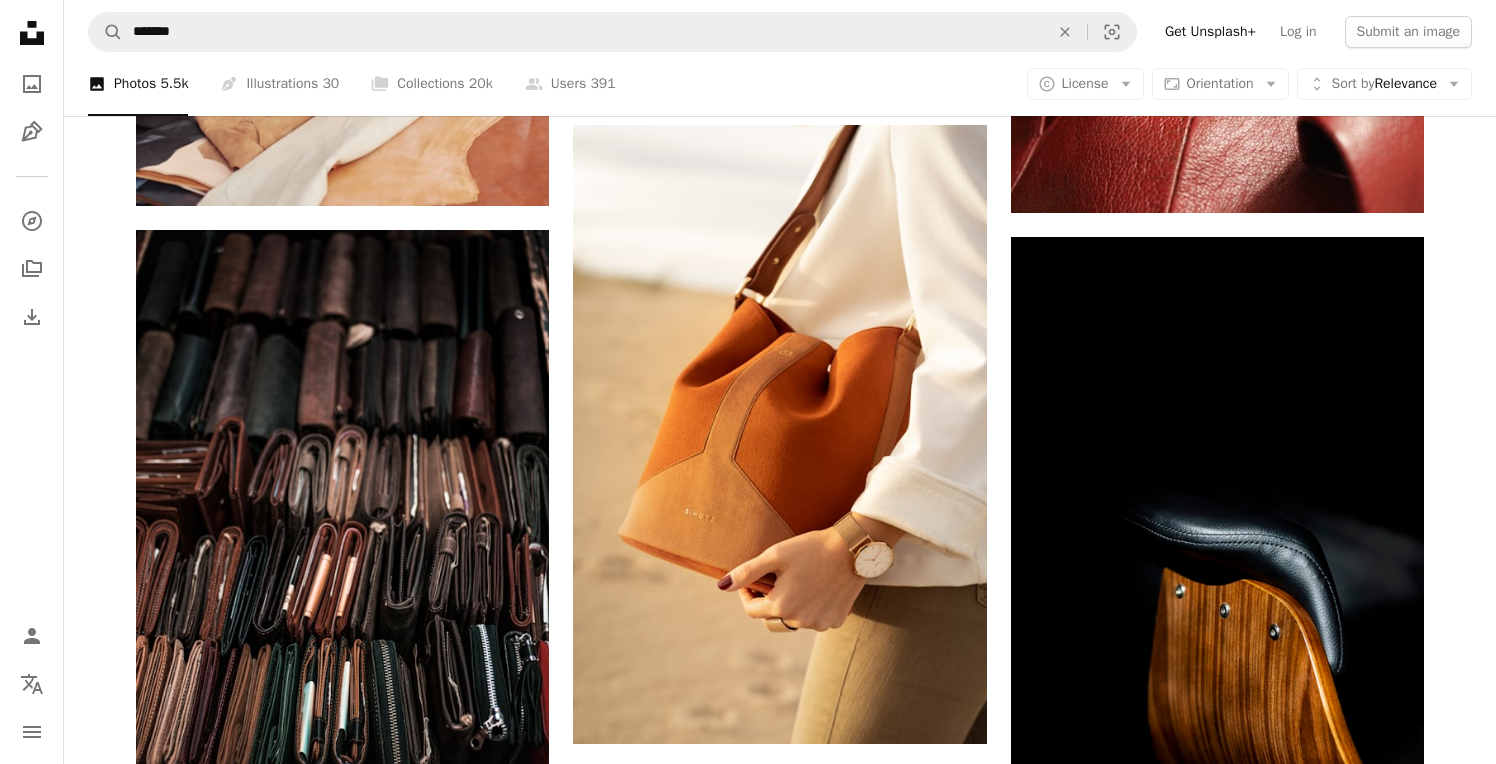 scroll, scrollTop: 11463, scrollLeft: 0, axis: vertical 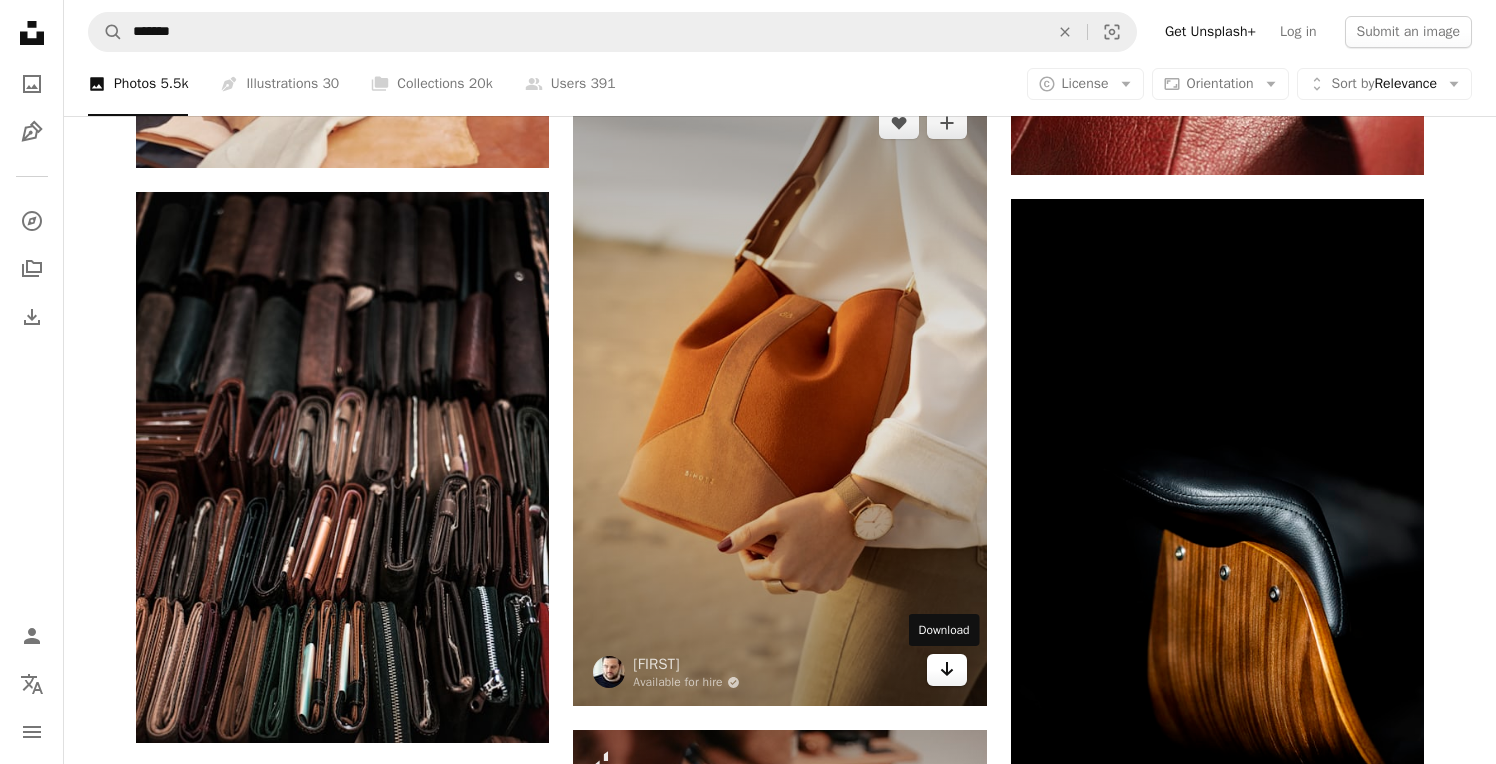 click on "Arrow pointing down" 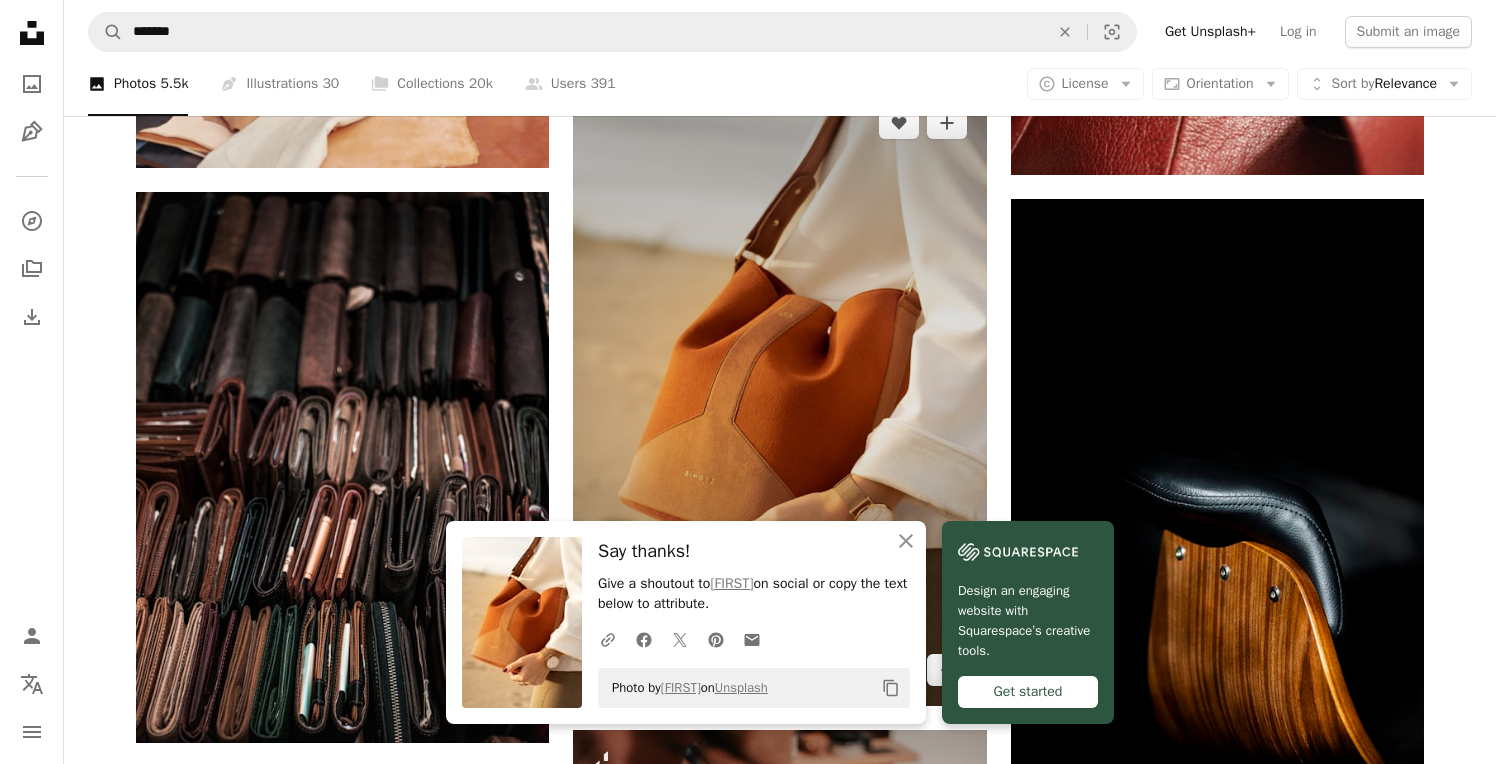 click at bounding box center [779, 397] 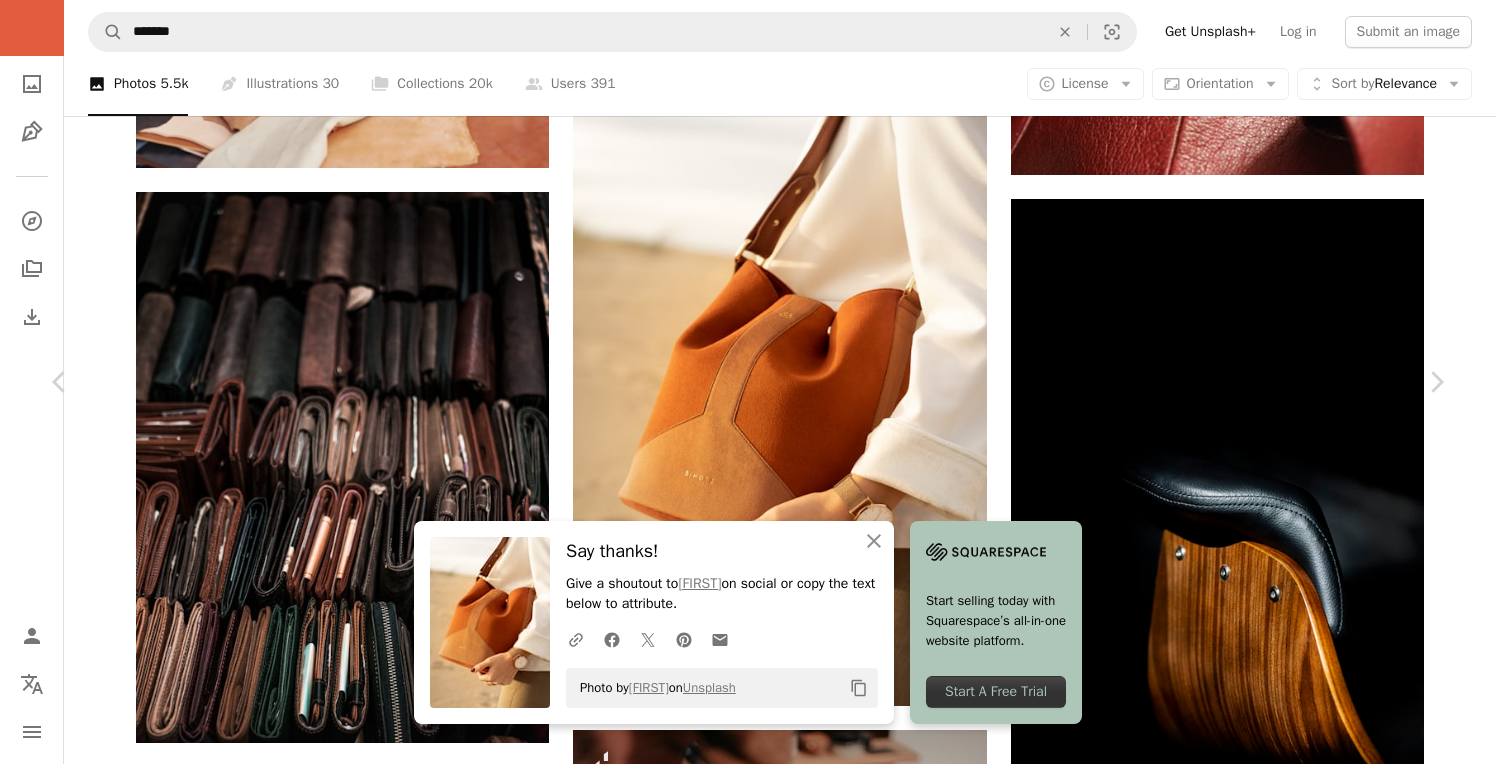 click on "An X shape Chevron left Chevron right There was a network error. Please check your internet connection. An X shape An X shape Close Say thanks! Give a shoutout to  [FIRST]  on social or copy the text below to attribute. A URL sharing icon (chains) Facebook icon X (formerly Twitter) icon Pinterest icon An envelope Photo by  [FIRST]  on  Unsplash
Copy content Start selling today with Squarespace’s all-in-one website platform. Start A Free Trial [FIRST] Available for hire A checkmark inside of a circle A heart A plus sign Edit image   Plus sign for Unsplash+ Download free Chevron down Zoom in A forward-right arrow Share Info icon Info More Actions Zego, a vegan & eco-friendly leather bag made by Bihotz. Camel version. Browse premium related images on iStock  |  Save 20% with code UNSPLASH20 View more on iStock  ↗ Related images" at bounding box center [748, 3687] 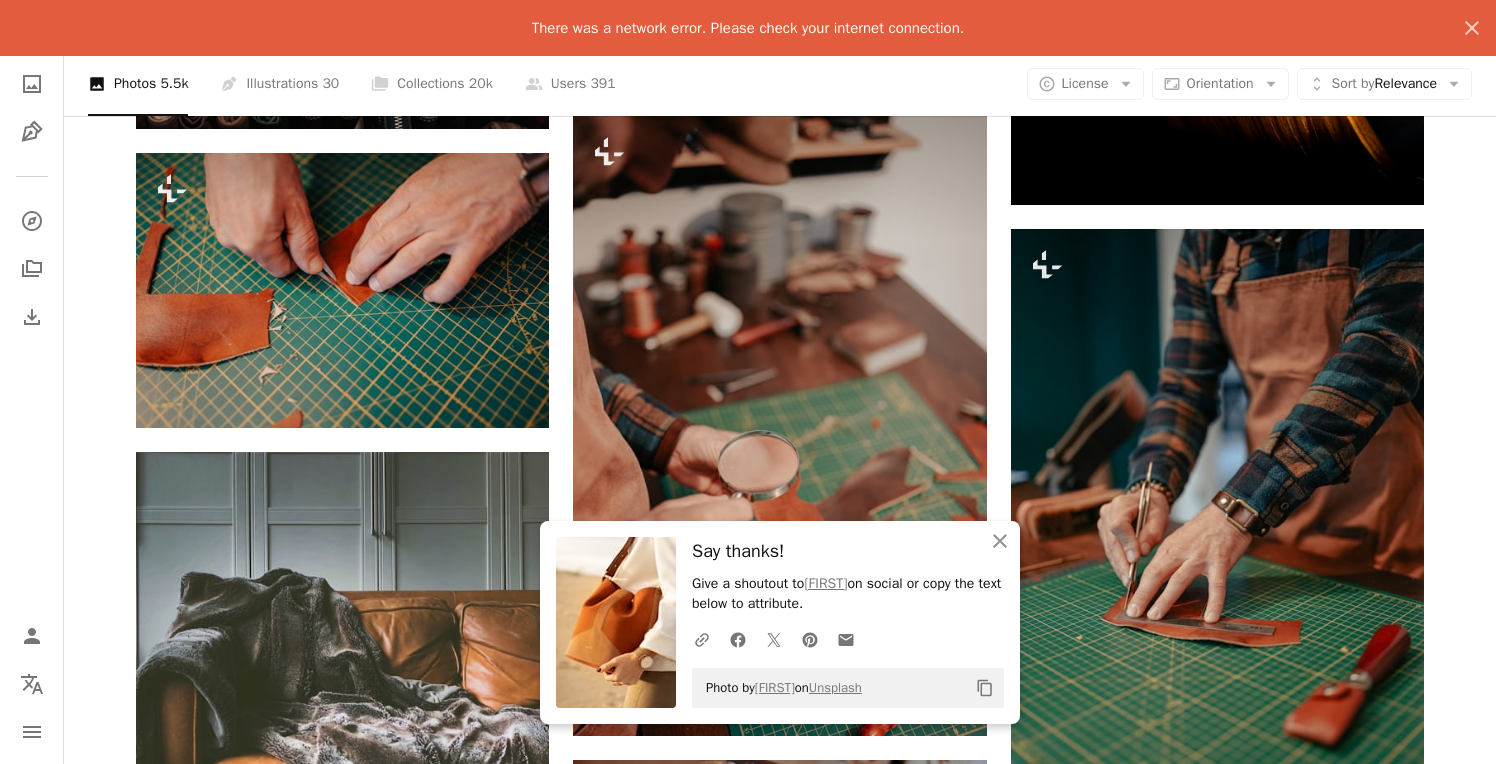 scroll, scrollTop: 12179, scrollLeft: 0, axis: vertical 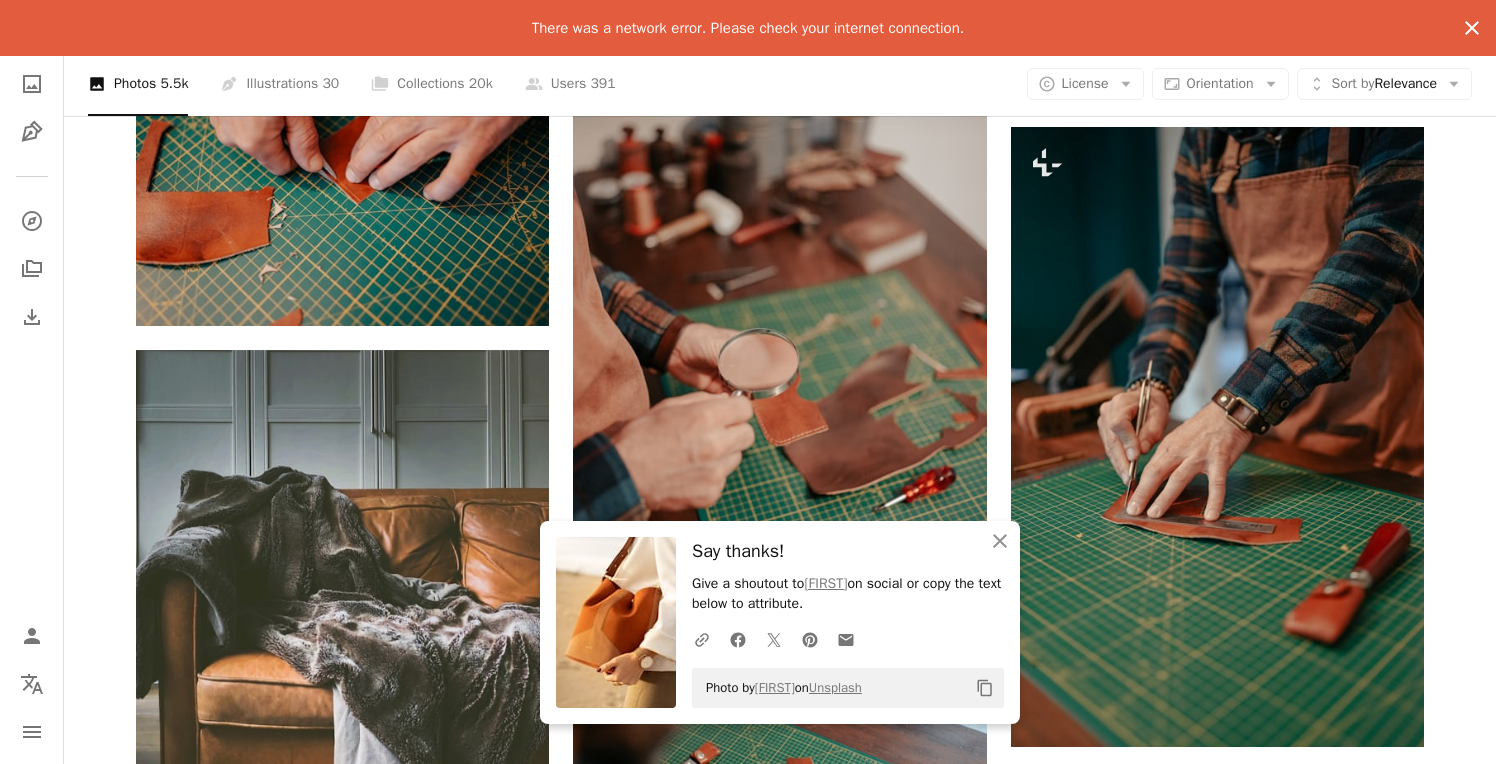click on "An X shape" 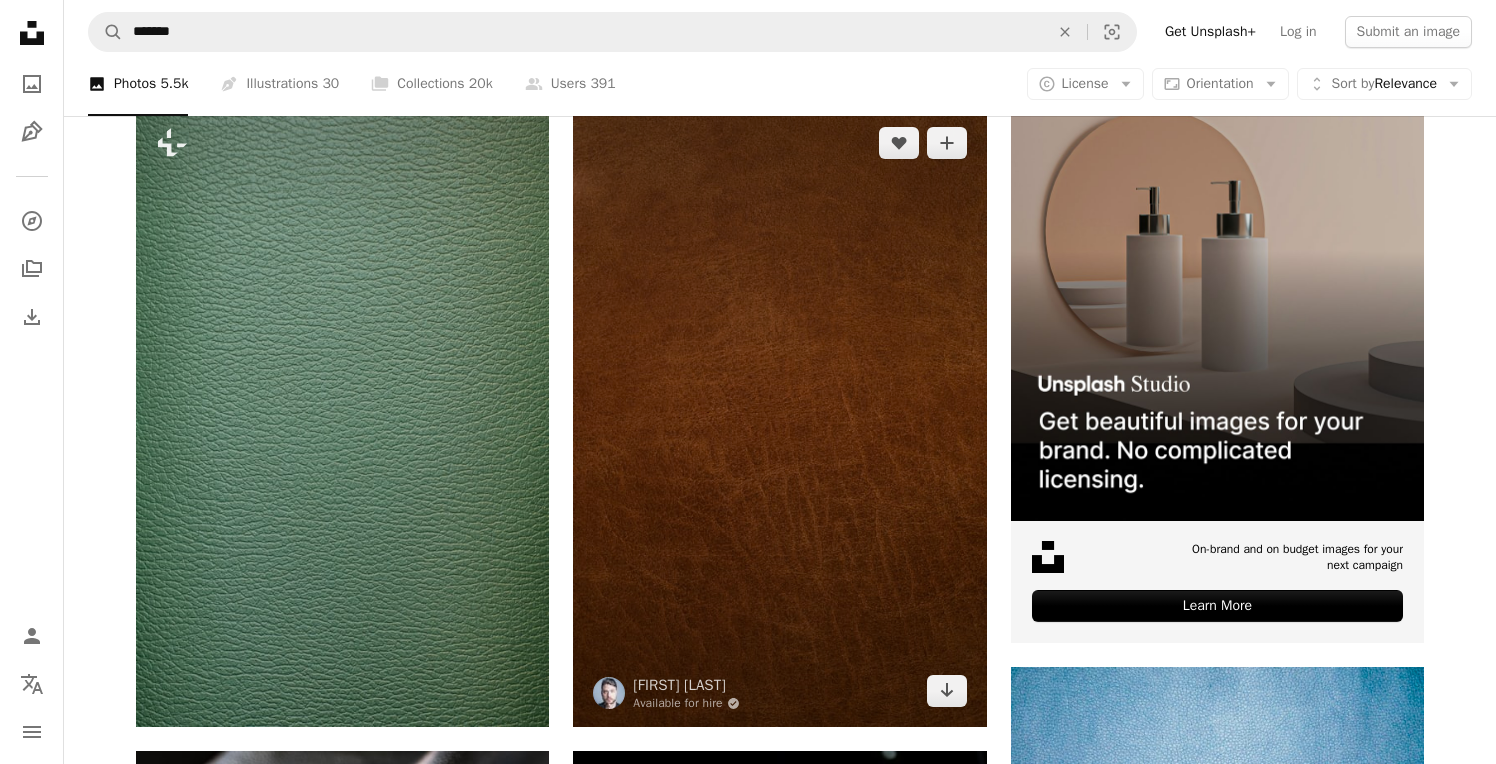 scroll, scrollTop: 380, scrollLeft: 0, axis: vertical 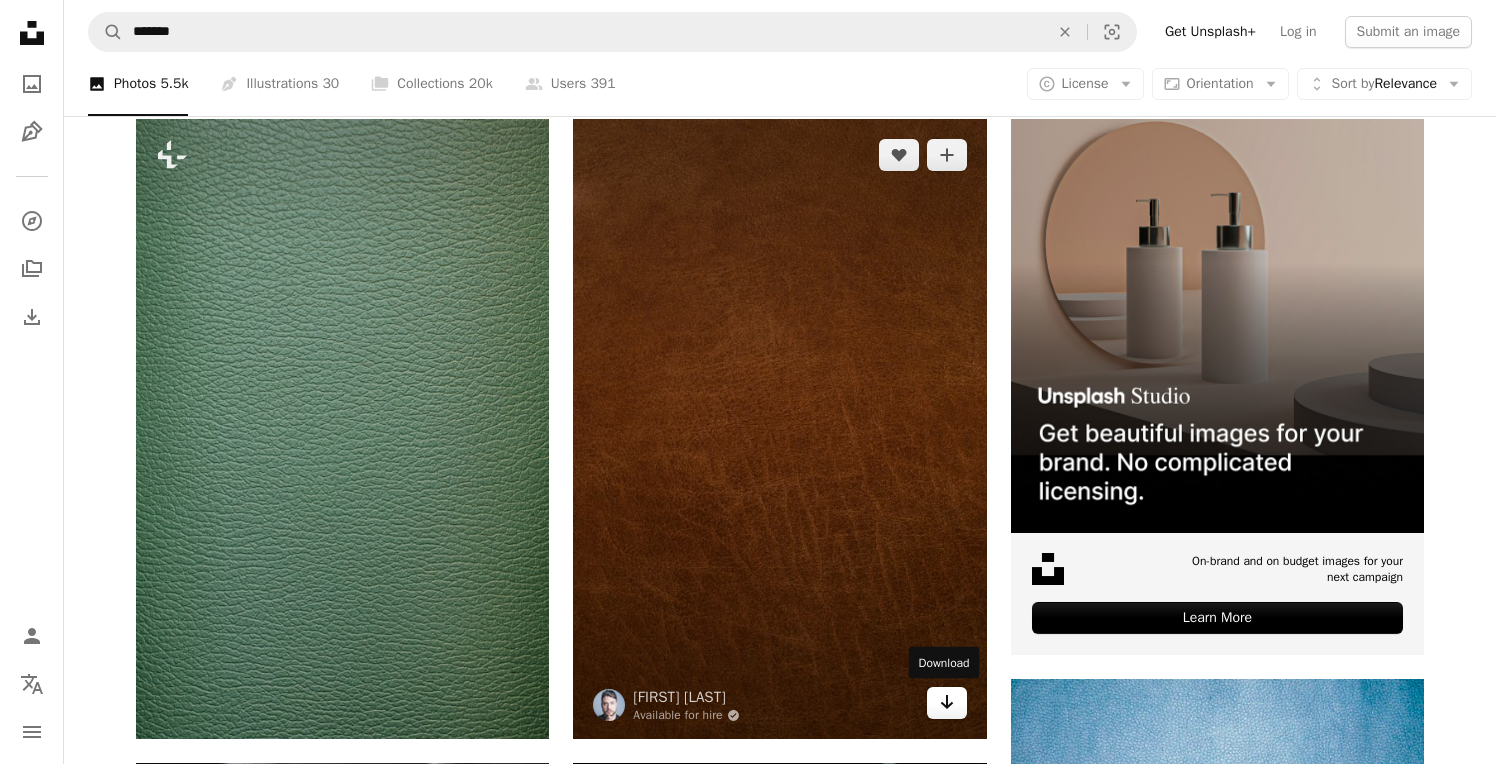 click on "Arrow pointing down" 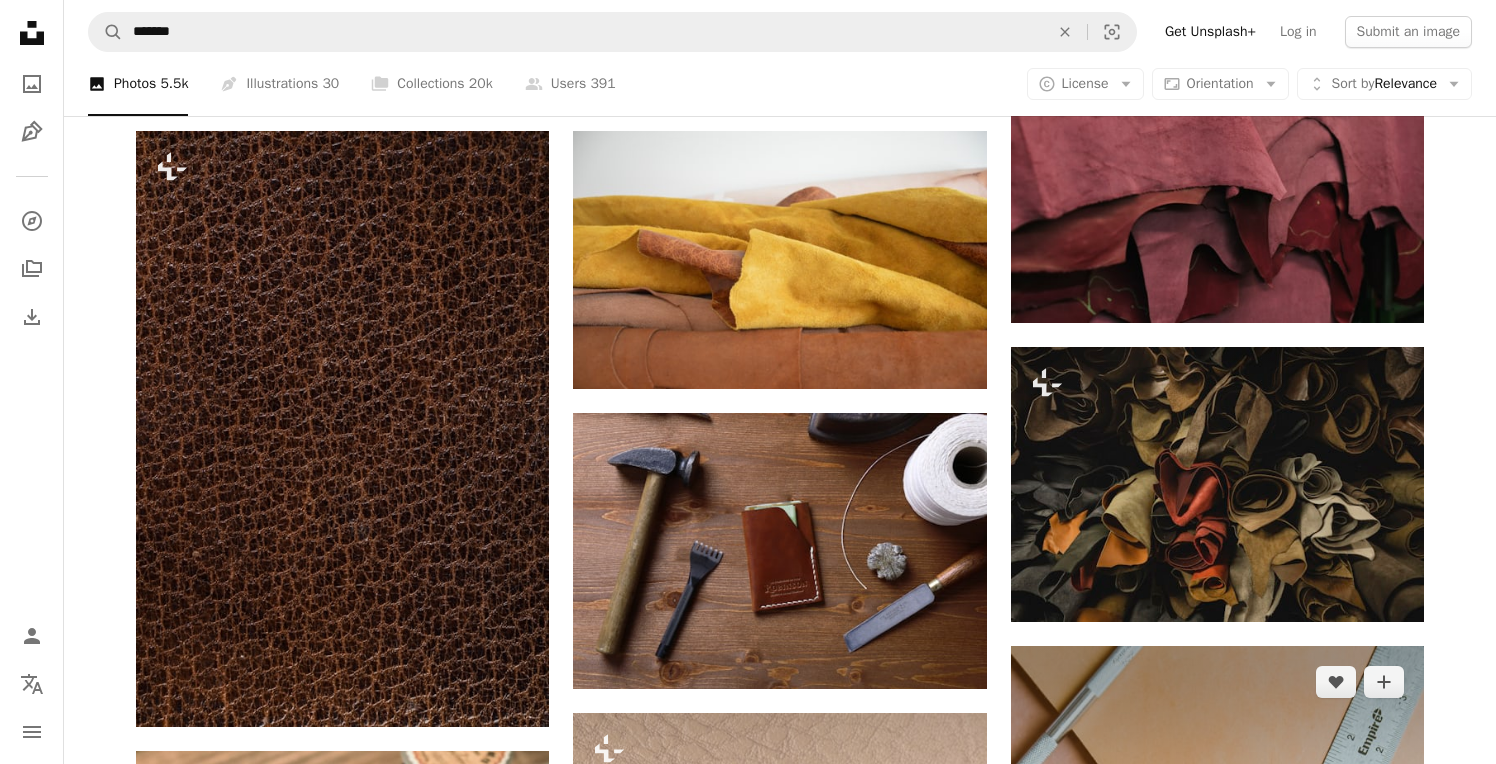 scroll, scrollTop: 1218, scrollLeft: 0, axis: vertical 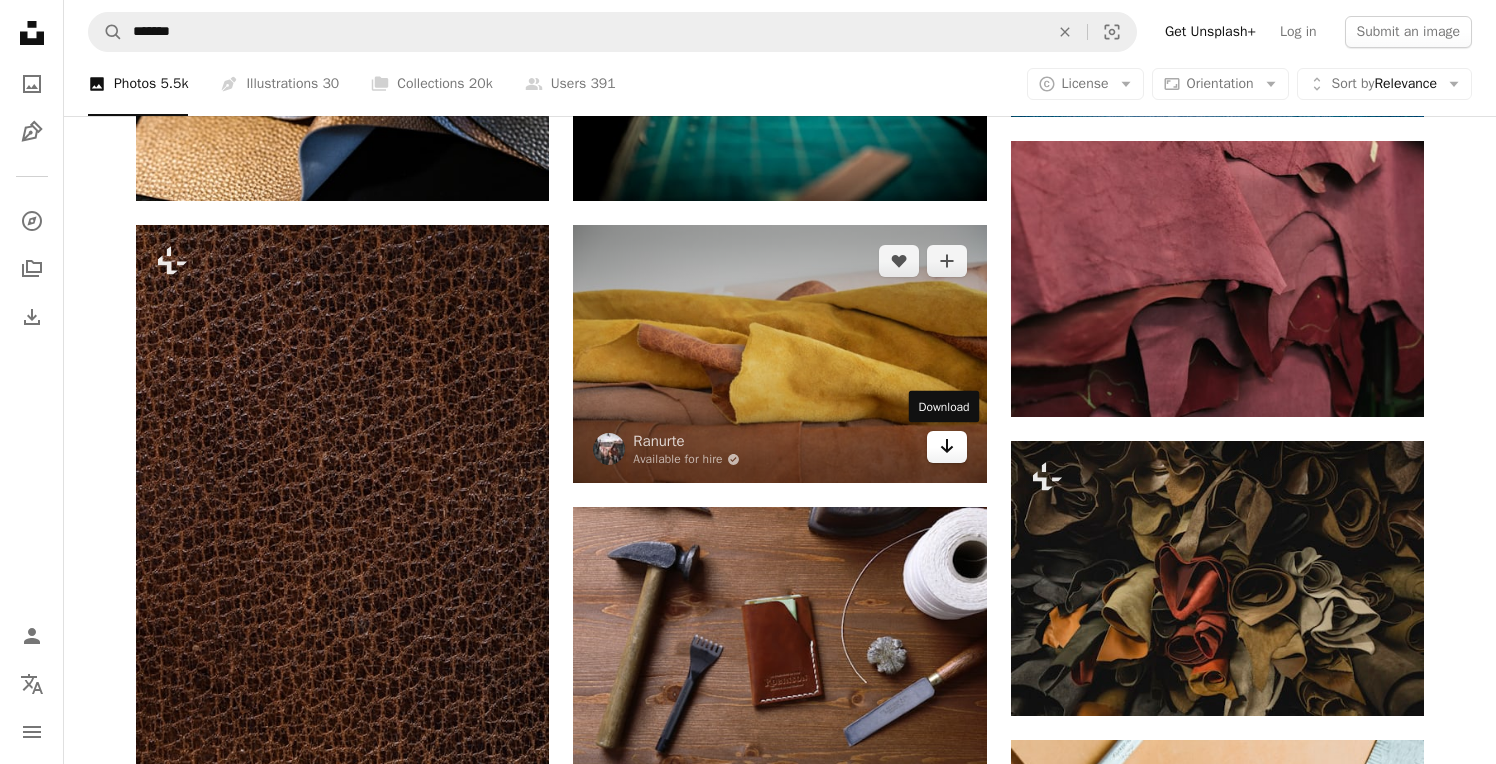 click 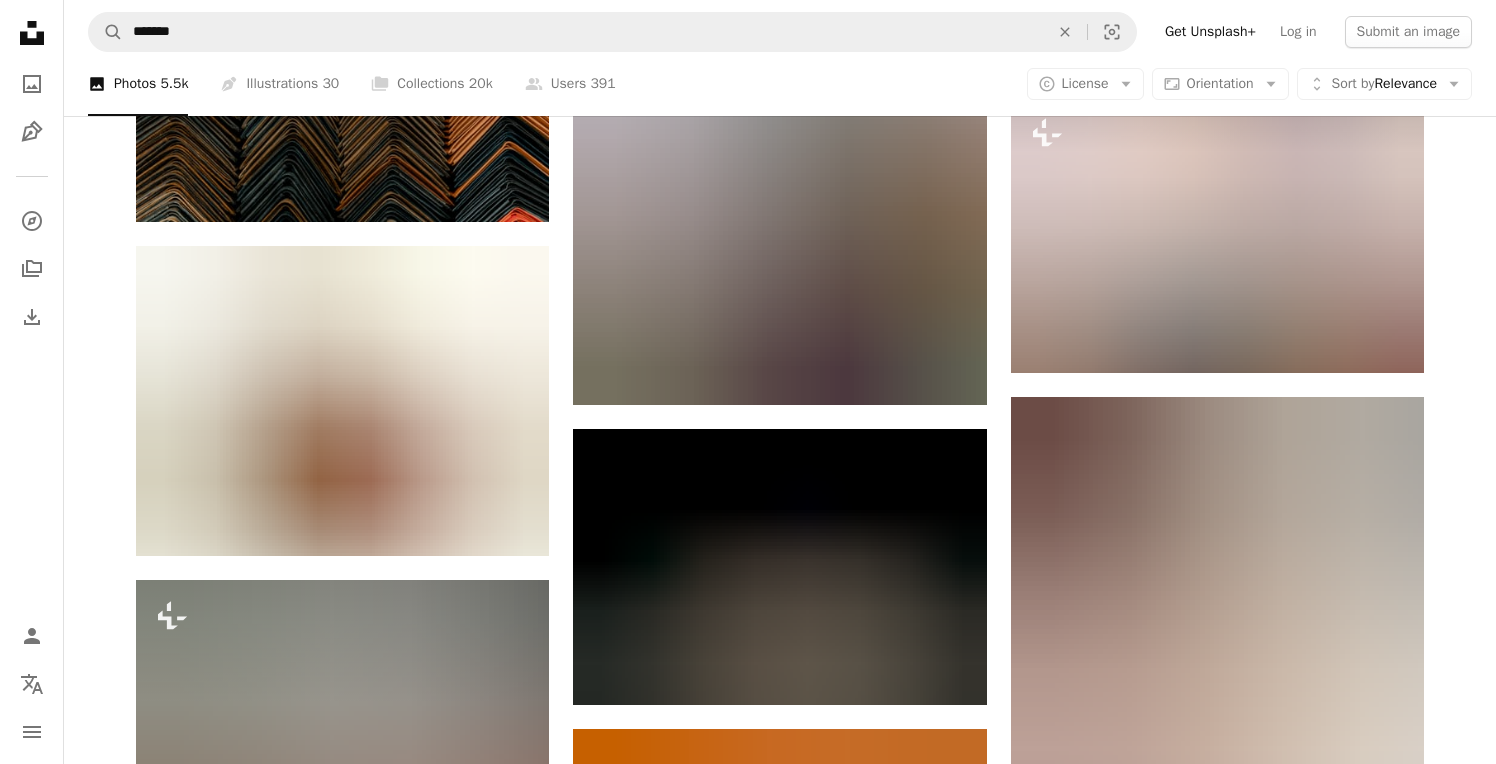 scroll, scrollTop: 6426, scrollLeft: 0, axis: vertical 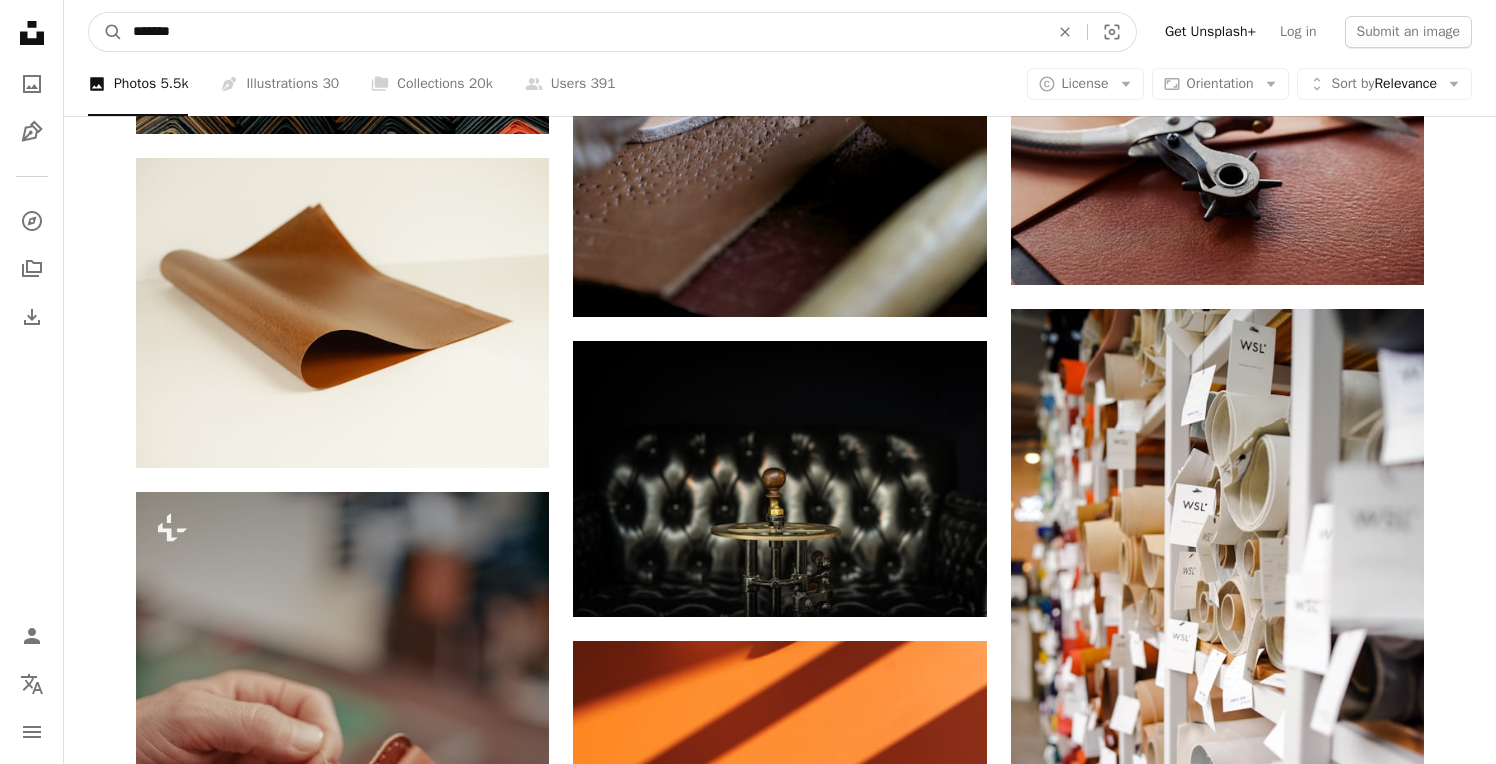 click on "*******" at bounding box center [583, 32] 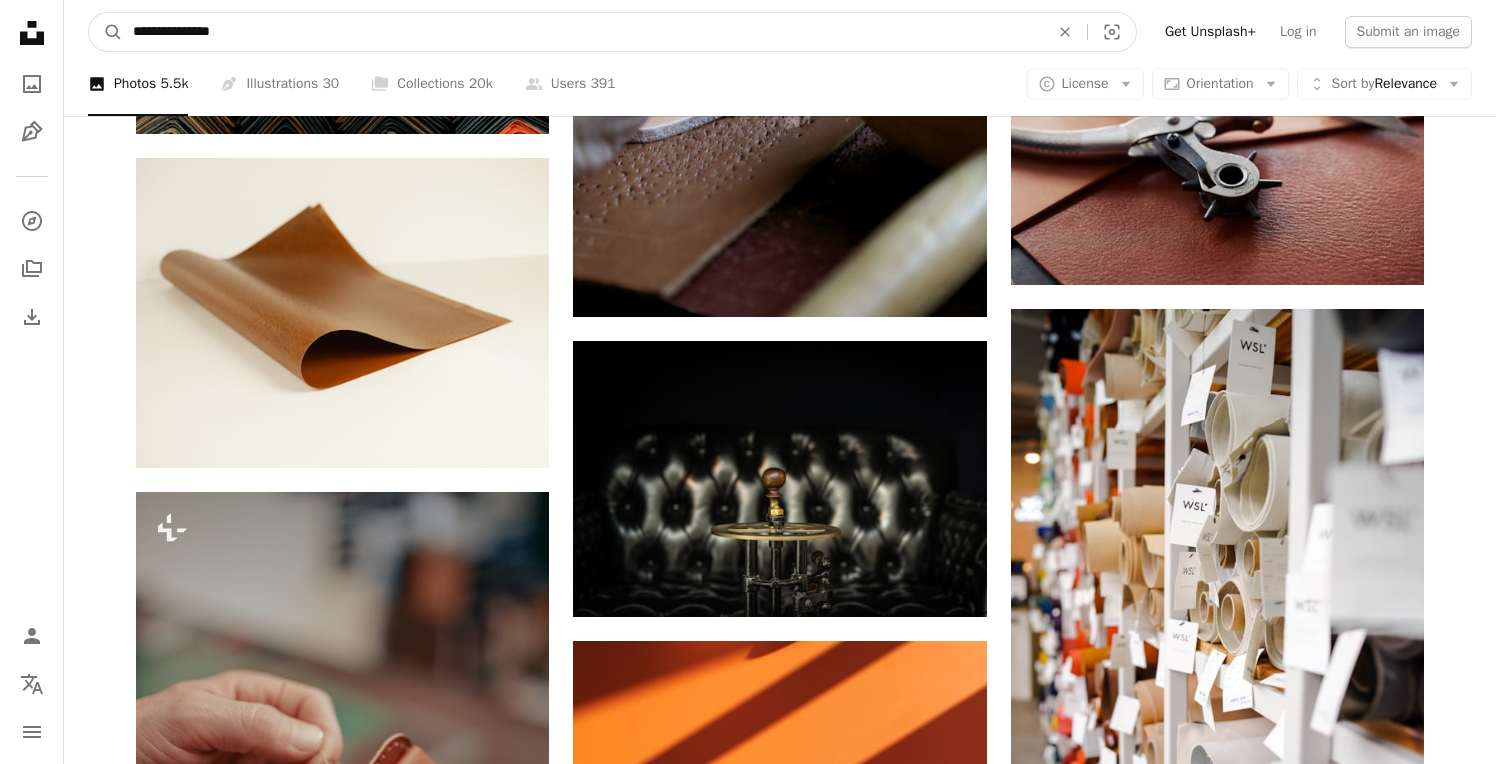 type on "**********" 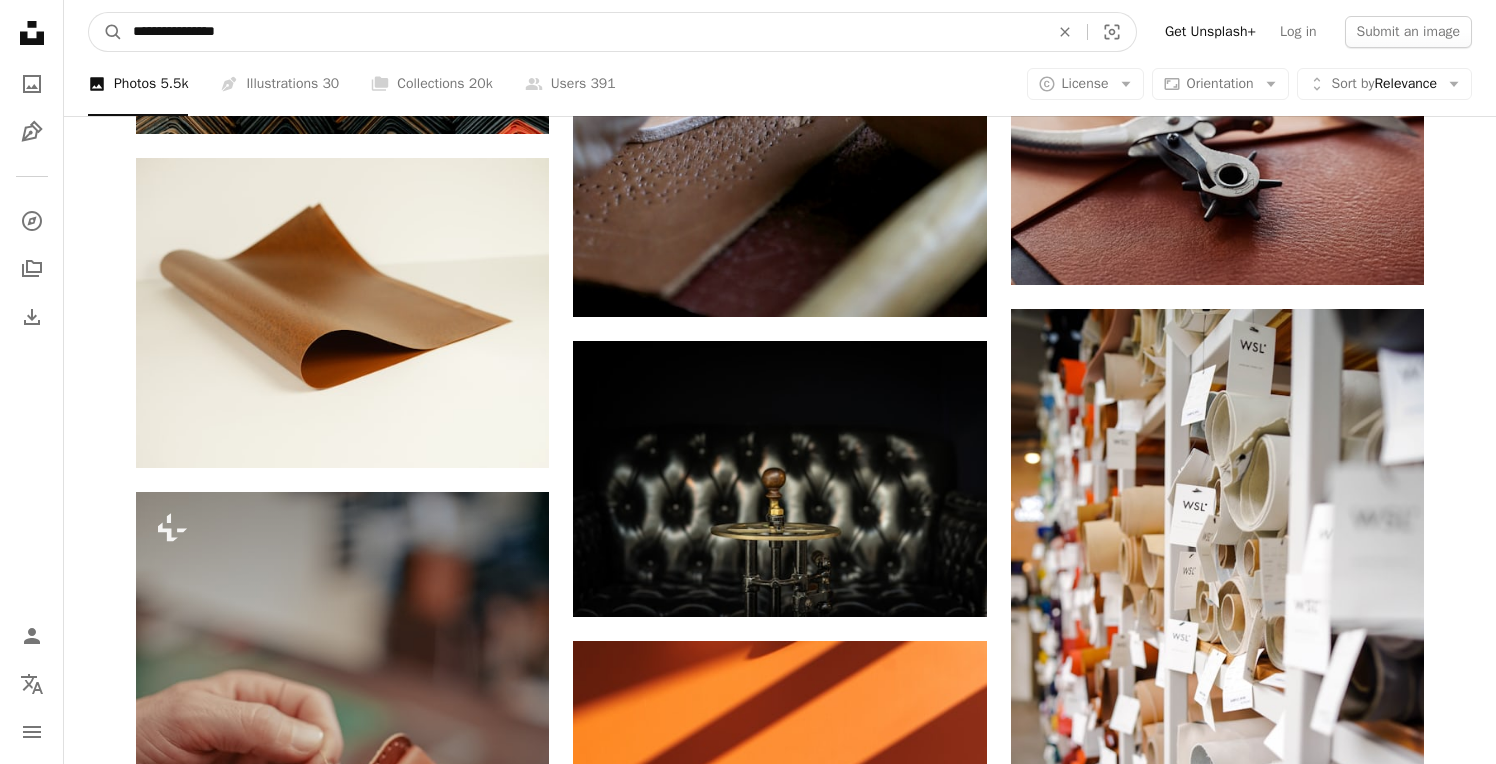 click on "A magnifying glass" at bounding box center (106, 32) 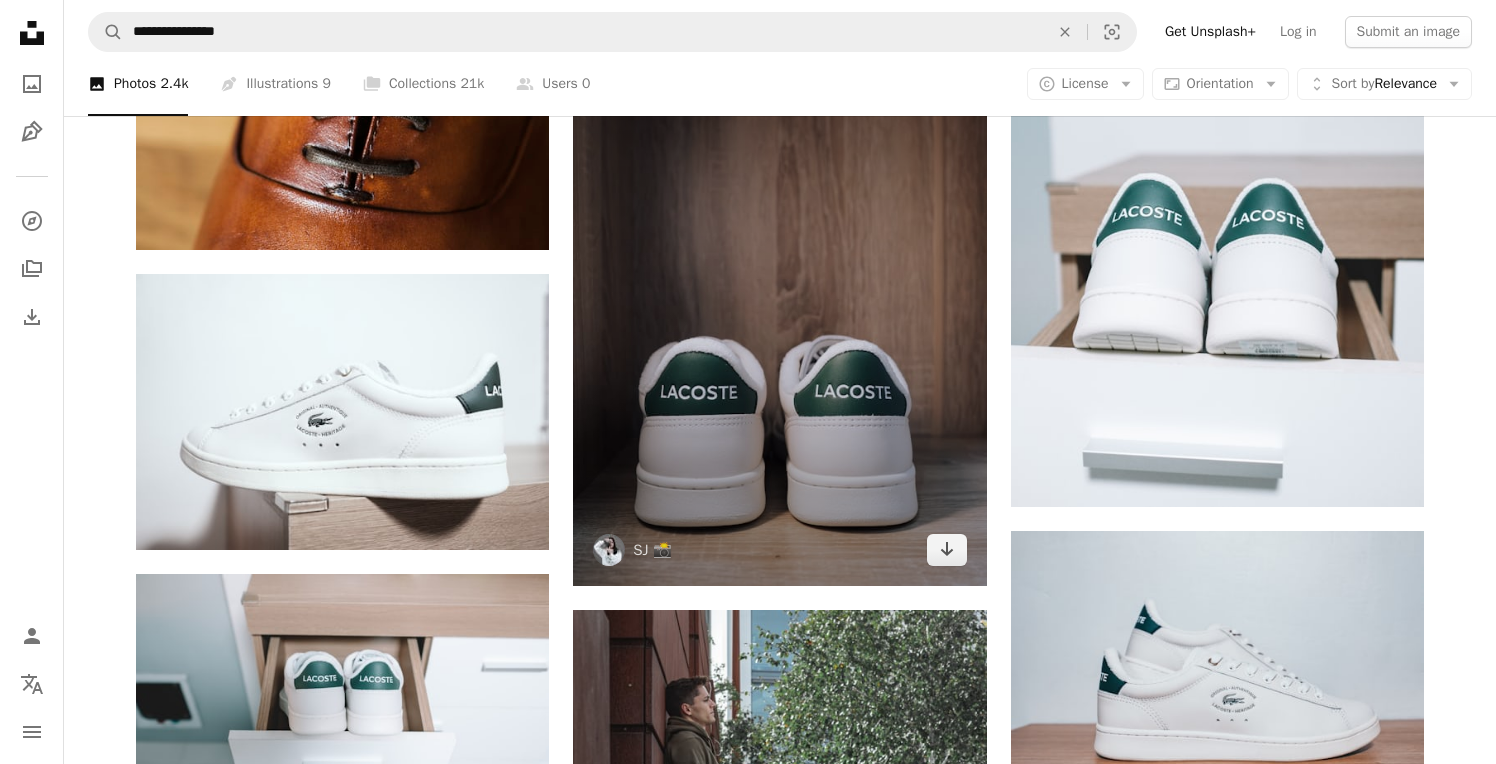 scroll, scrollTop: 1205, scrollLeft: 0, axis: vertical 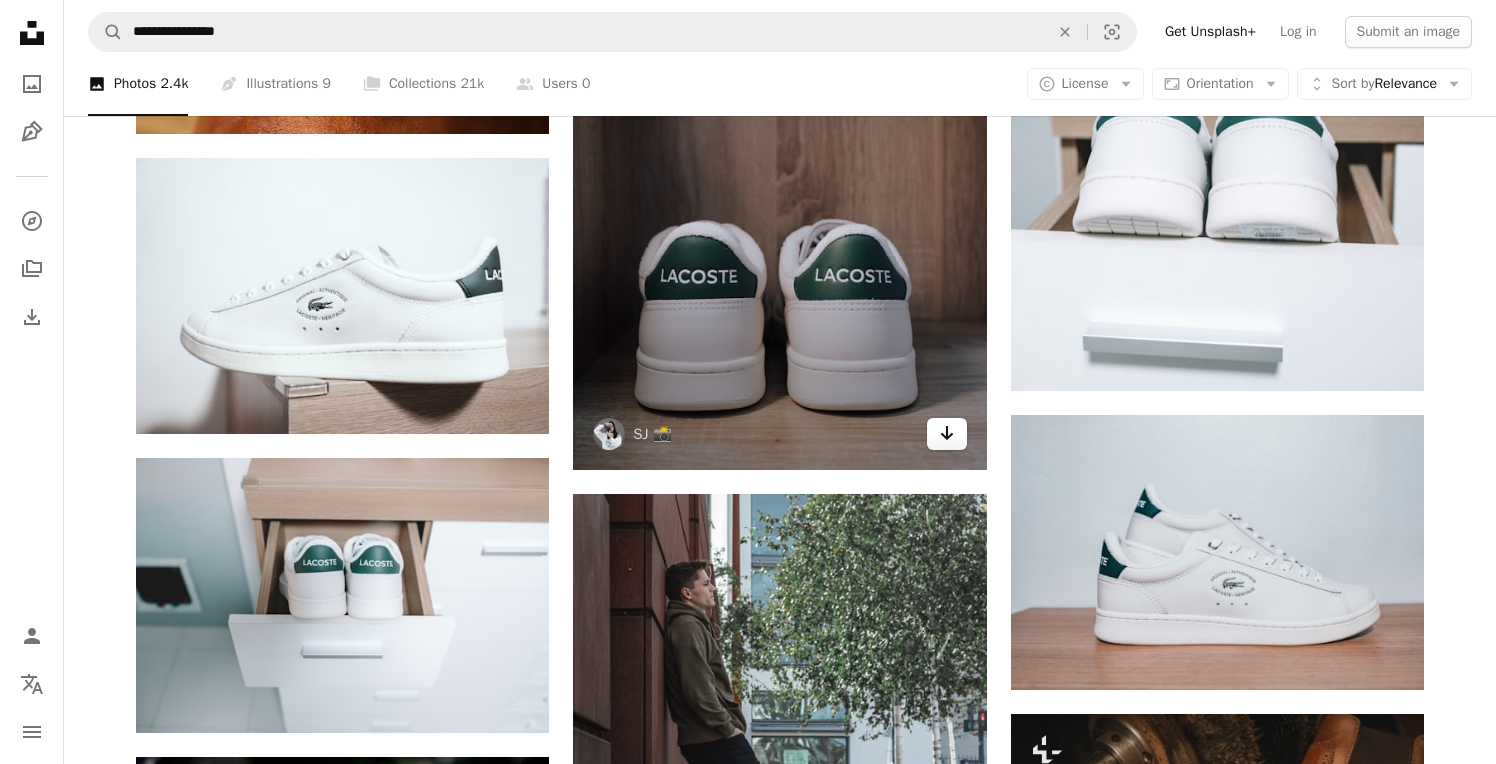 click 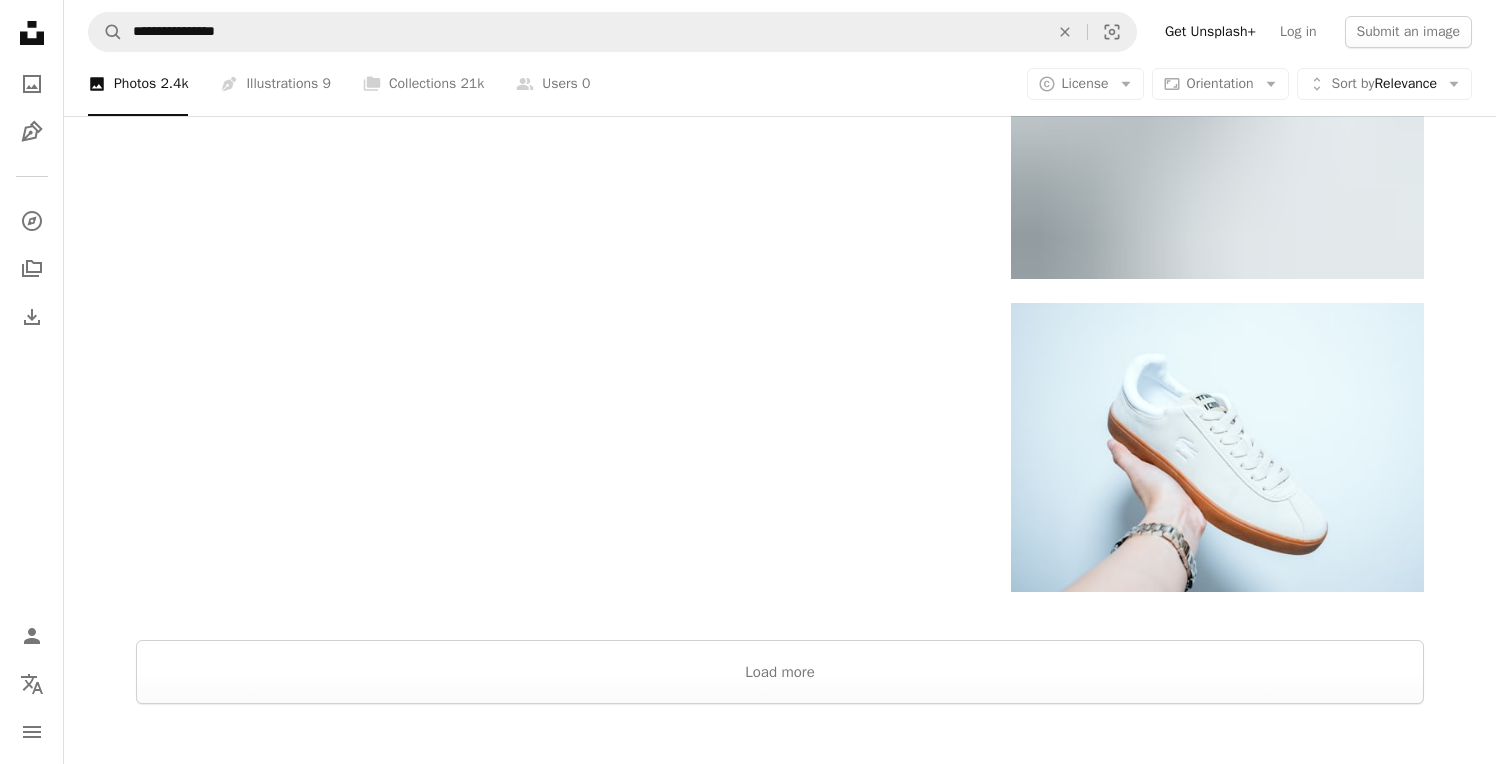 scroll, scrollTop: 3194, scrollLeft: 0, axis: vertical 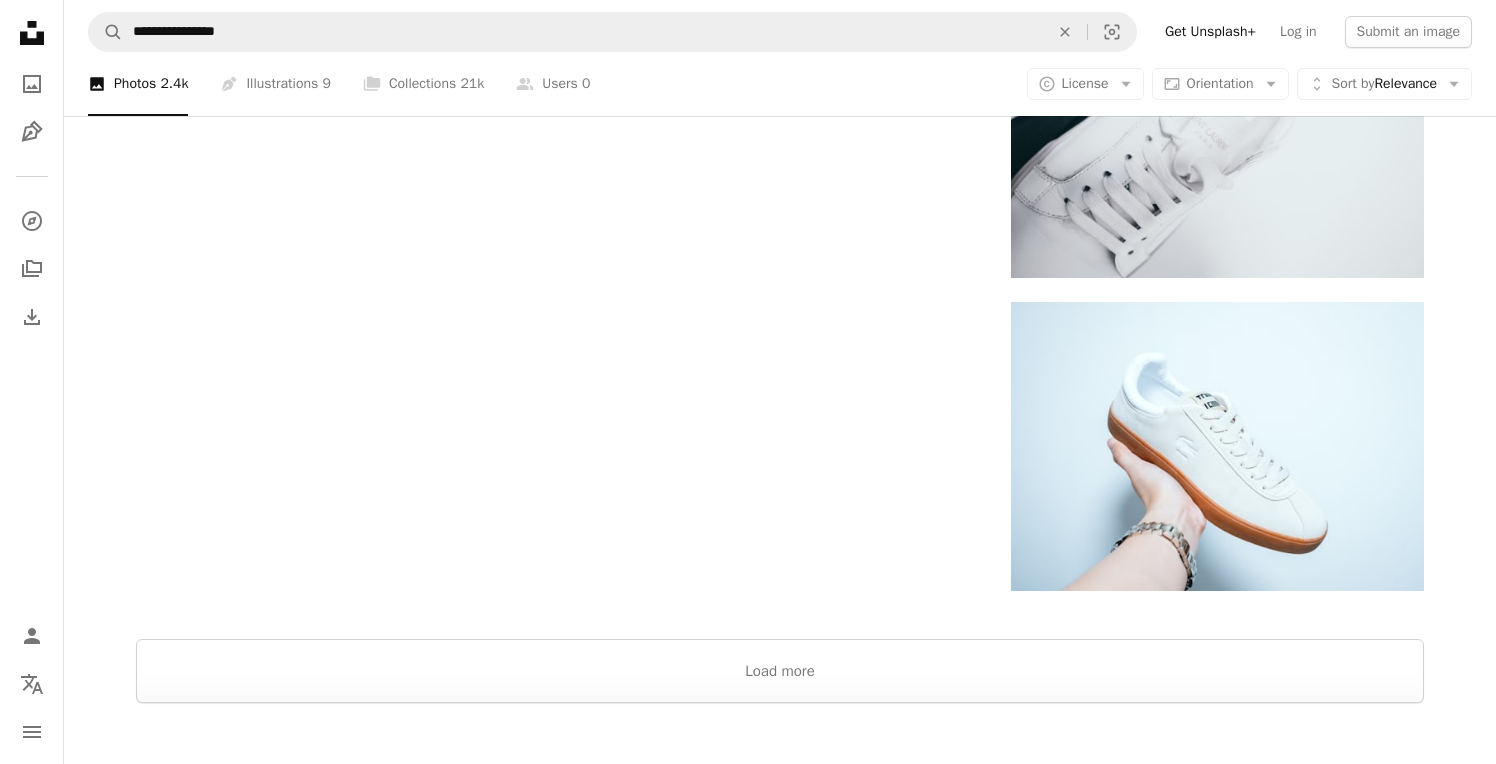 click at bounding box center (780, 755) 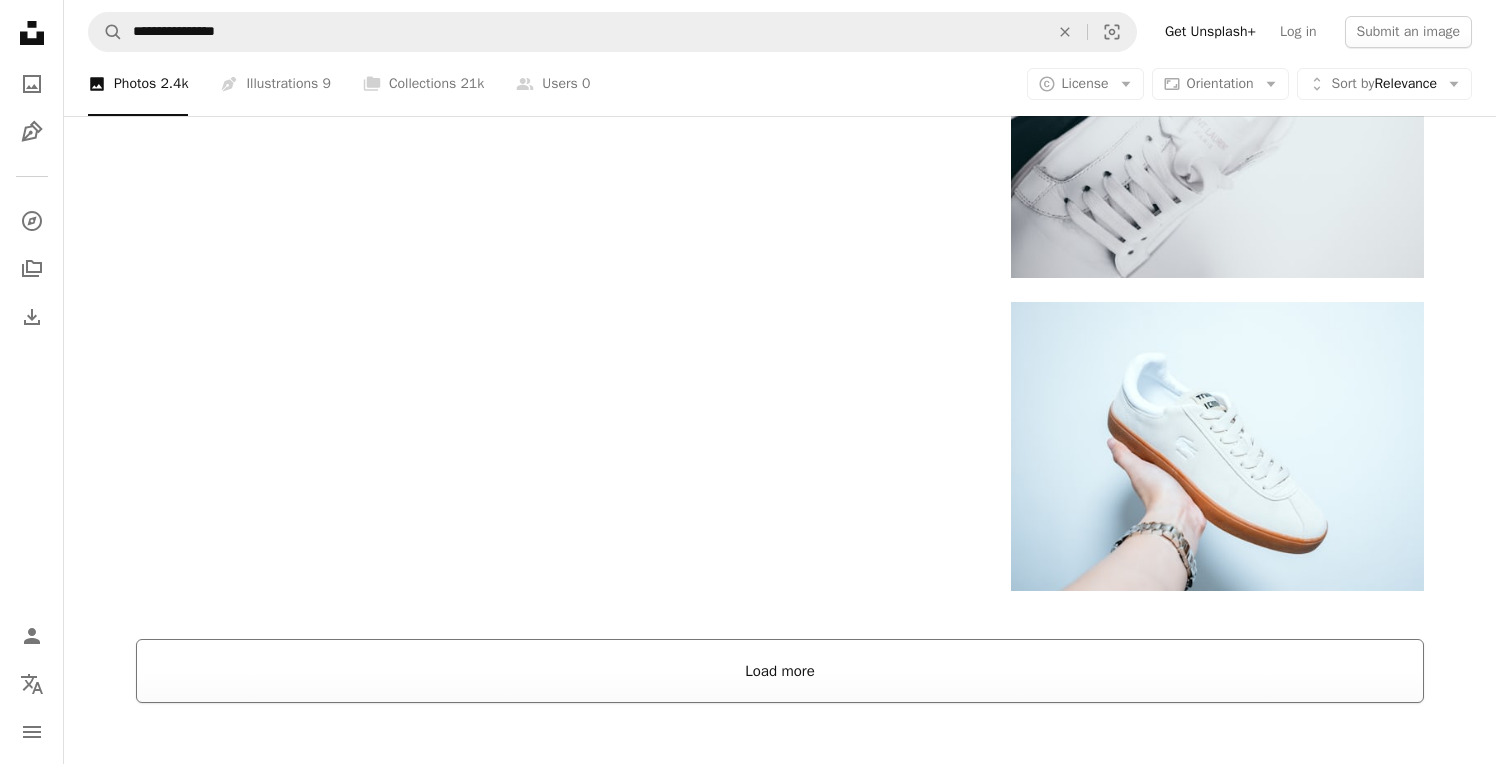 click on "Load more" at bounding box center [780, 671] 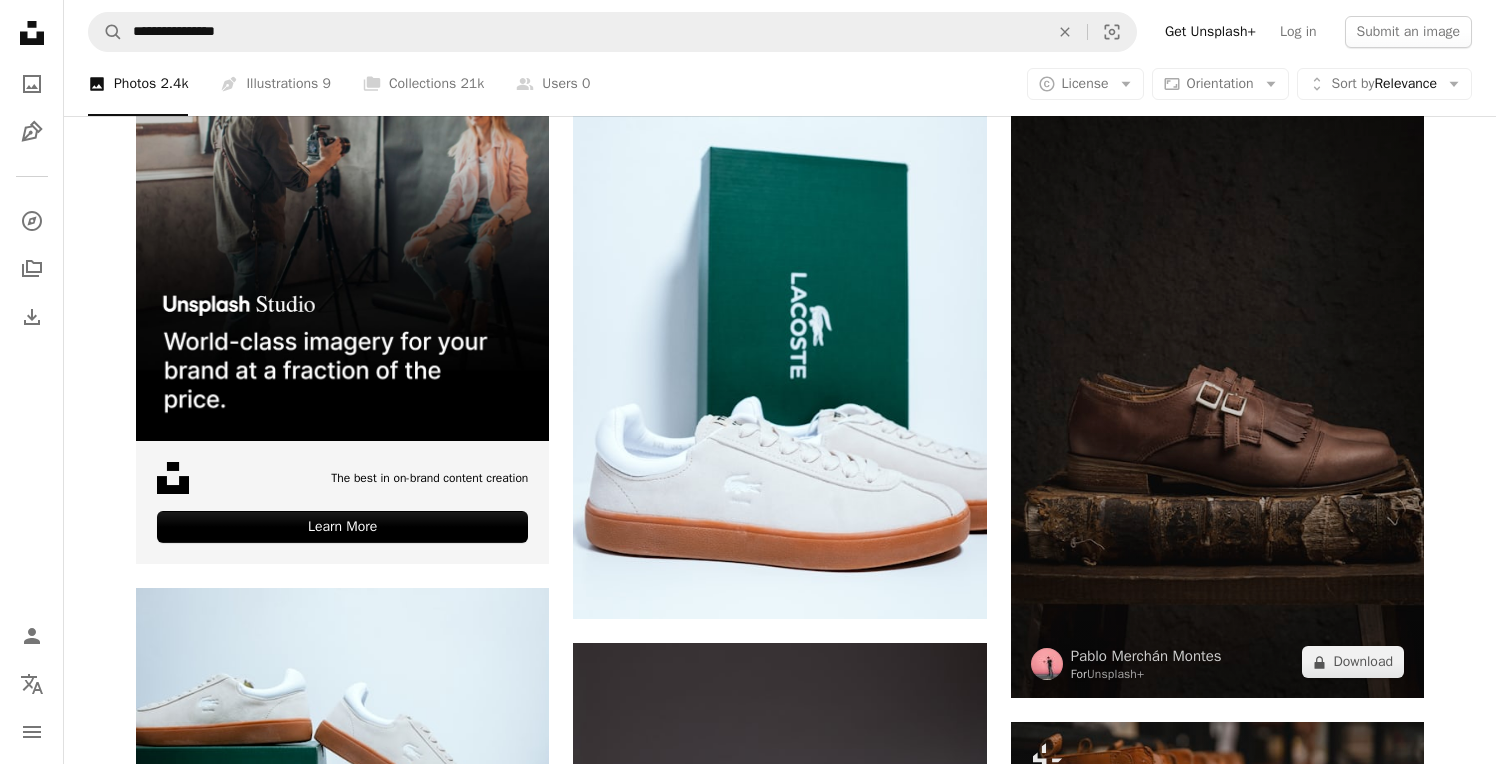 scroll, scrollTop: 4427, scrollLeft: 0, axis: vertical 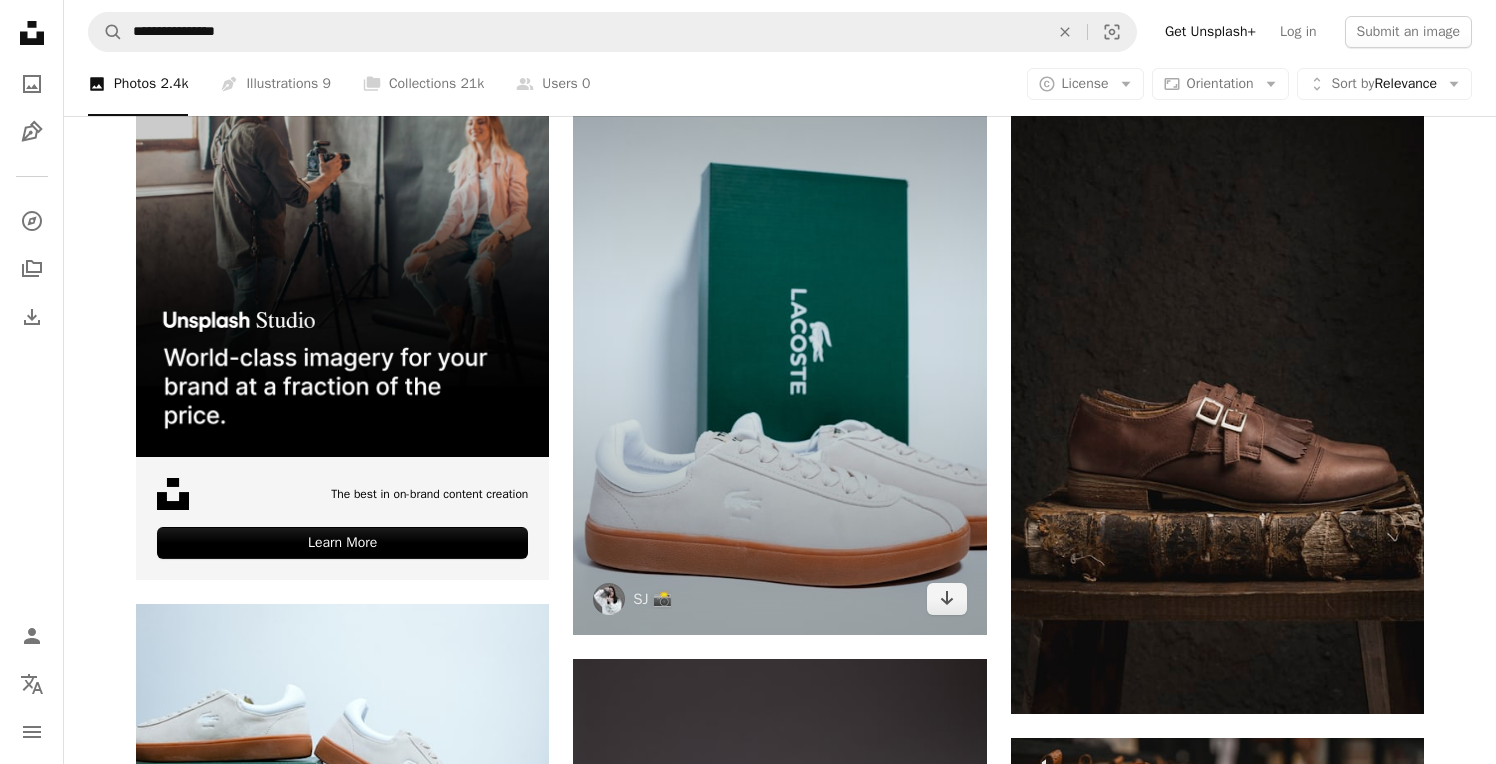 click at bounding box center [779, 339] 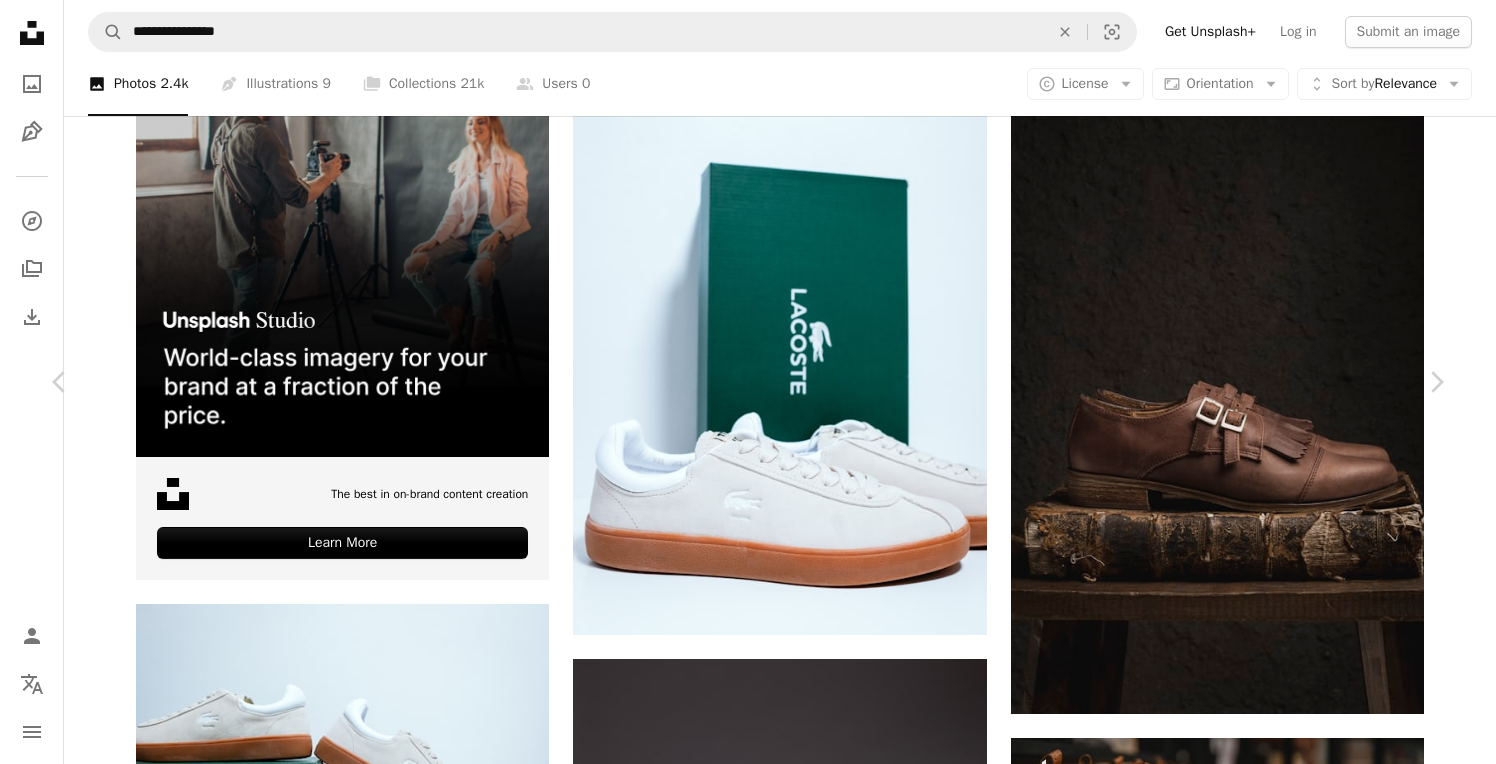 click on "Download free" at bounding box center (1247, 32300) 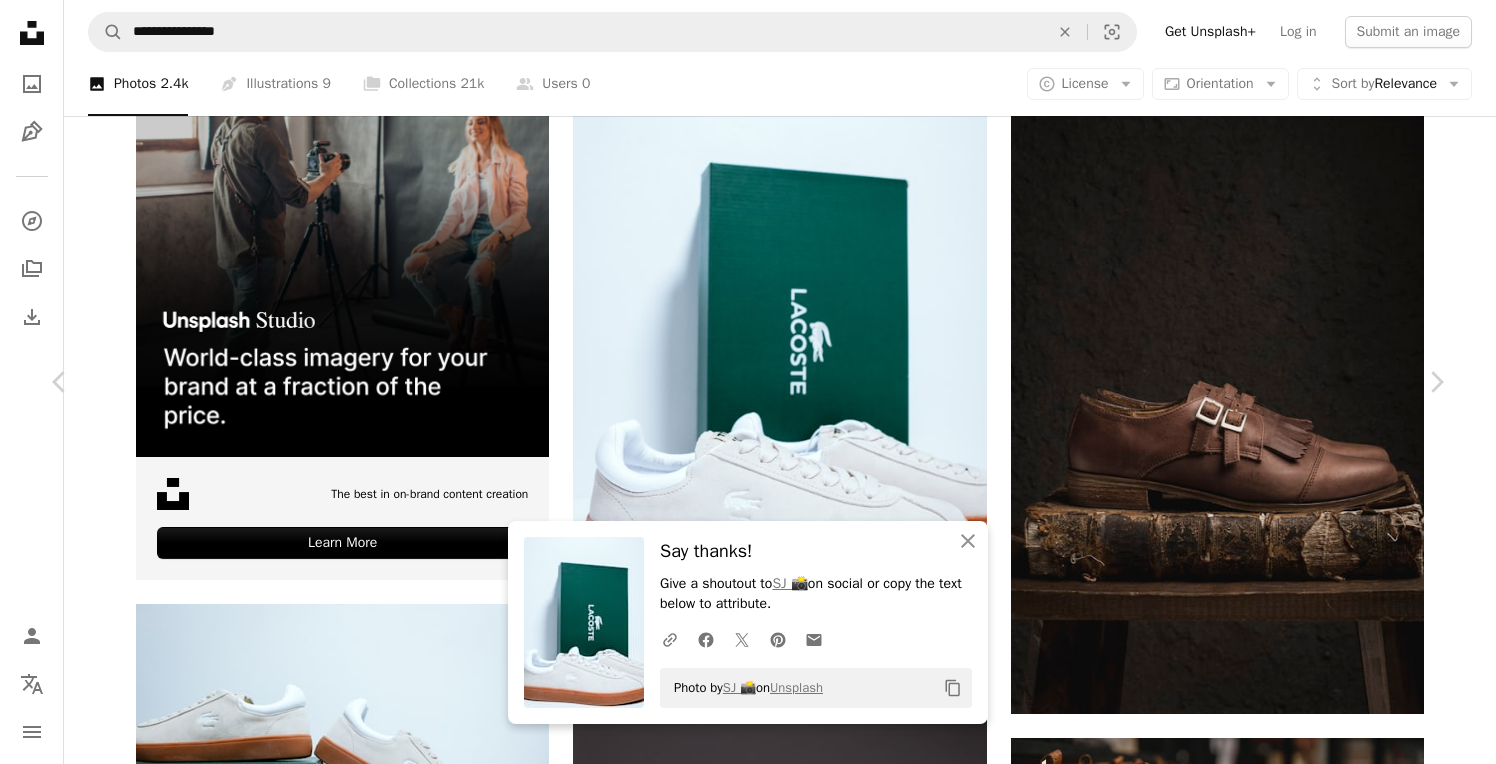 click on "An X shape Chevron left Chevron right An X shape Close Say thanks! Give a shoutout to  [FIRST]  on social or copy the text below to attribute. A URL sharing icon (chains) Facebook icon X (formerly Twitter) icon Pinterest icon An envelope Photo by  [FIRST]  on  Unsplash
Copy content [FIRST] [LAST] [FIRST] [LAST] A heart A plus sign Edit image   Plus sign for Unsplash+ Download free Chevron down Zoom in Views 16,370 Downloads 124 A forward-right arrow Share Info icon Info More Actions Lacoste Women's Baseshot Tonal Leather Sneakers Calendar outlined Published on  September 22, 2024 Camera FUJIFILM, X-T20 Safety Free to use under the  Unsplash License fashion shoes tennis brand sneakers leather crocodile streetwear french trainers ootd lacoste shoebox shoe blackboard sneaker Backgrounds Browse premium related images on iStock  |  Save 20% with code UNSPLASH20 View more on iStock  ↗ Related images A heart A plus sign [FIRST] [LAST] Arrow pointing down A heart A plus sign [FIRST] [LAST] Arrow pointing down Plus sign for Unsplash+" at bounding box center (748, 32635) 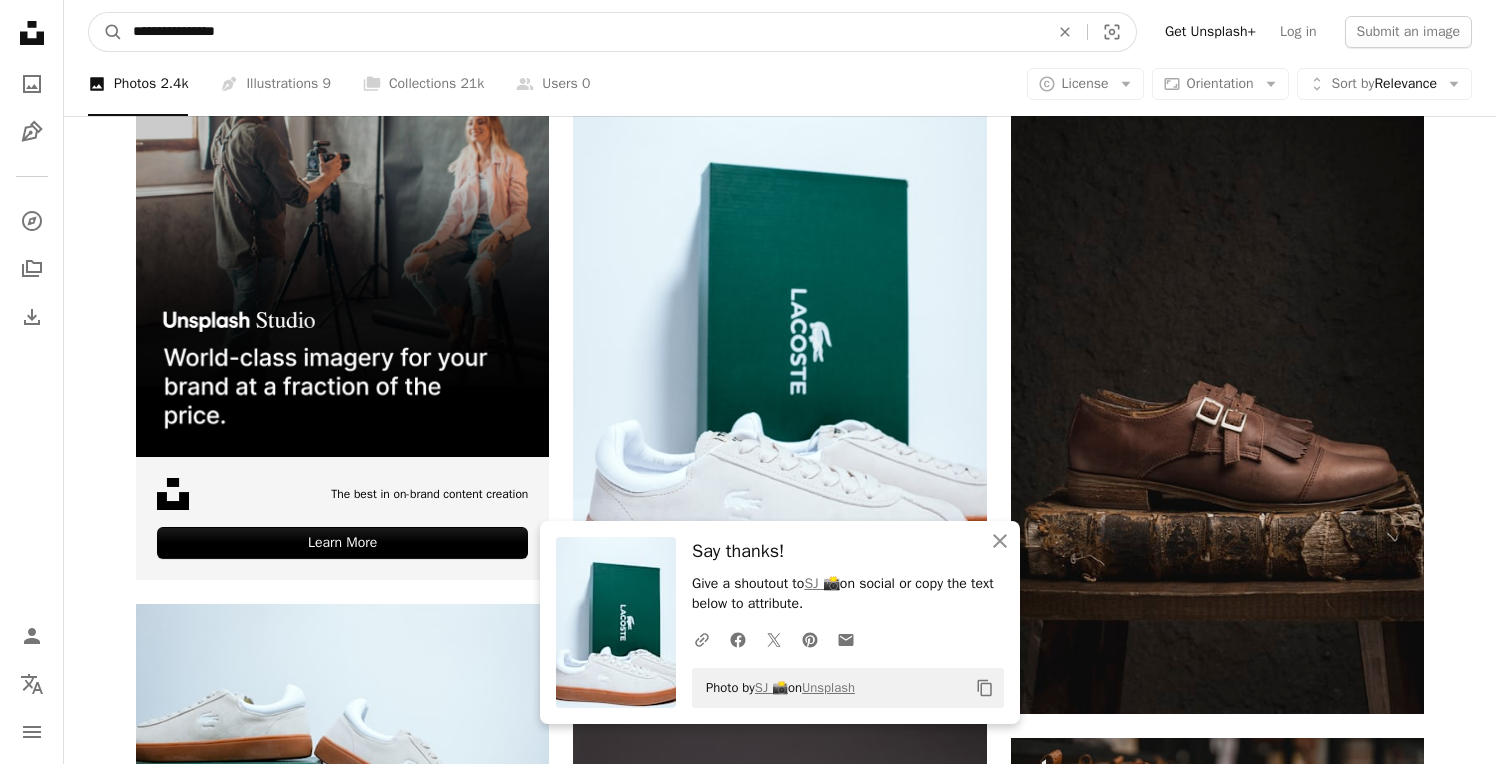 click on "**********" at bounding box center (583, 32) 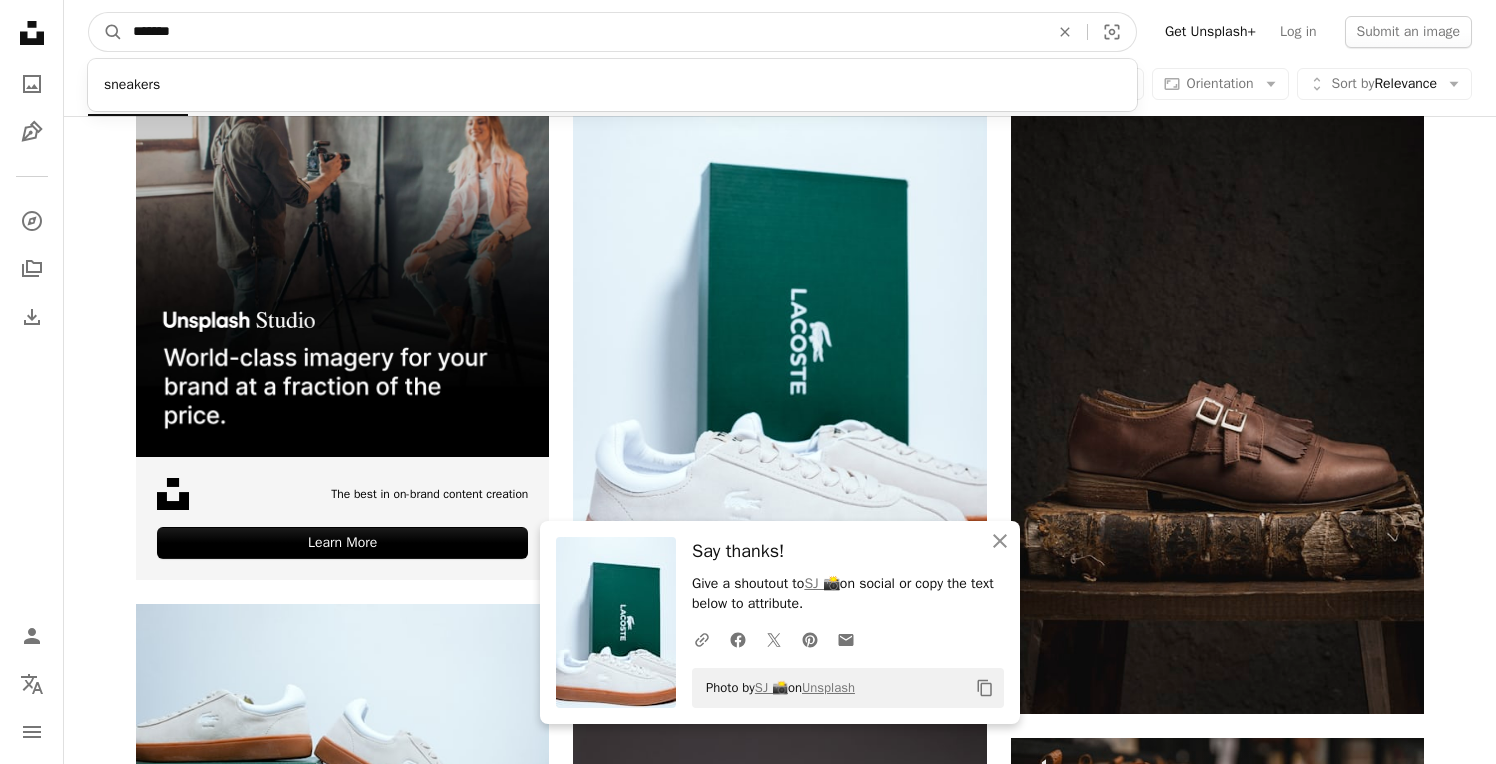 type on "********" 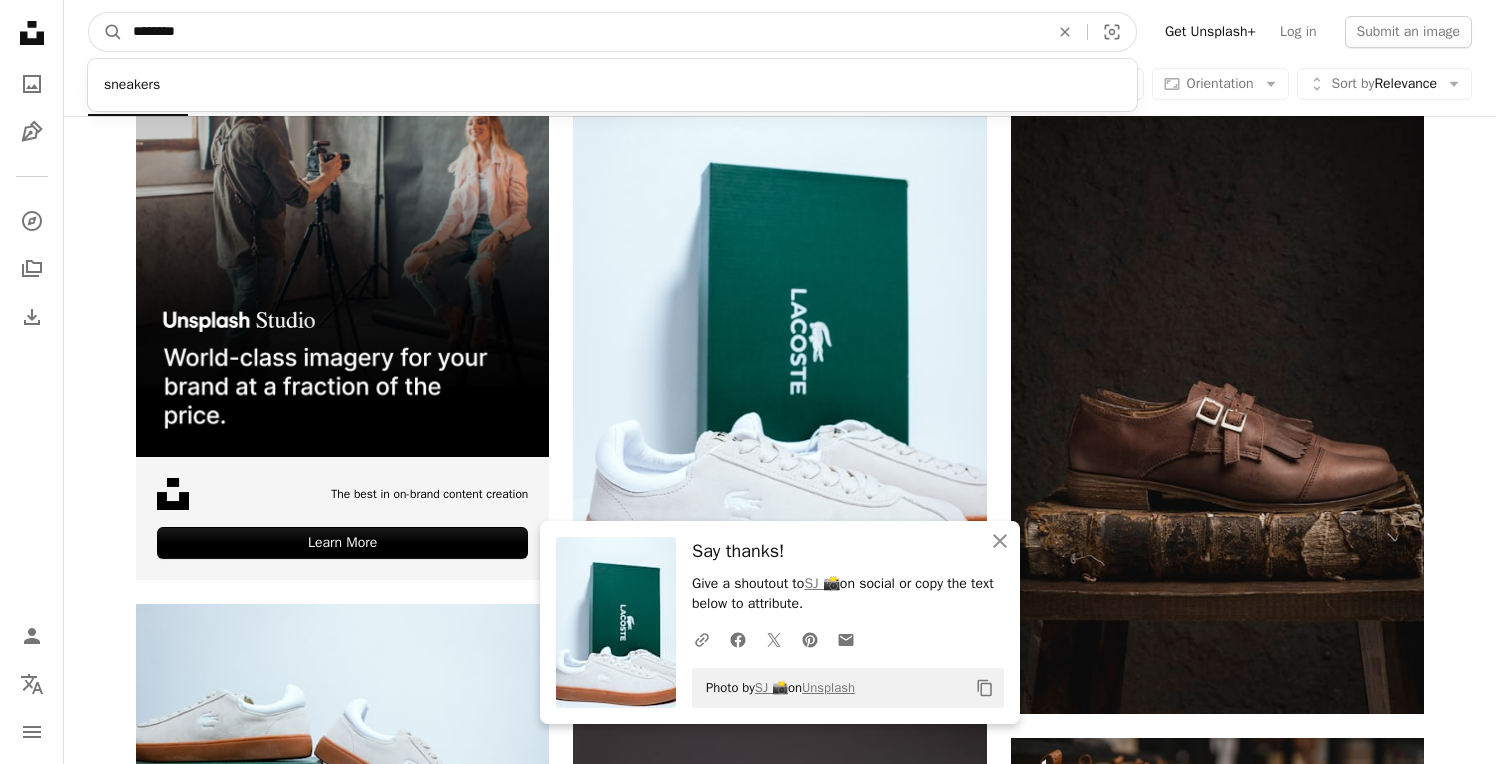 click on "A magnifying glass" at bounding box center (106, 32) 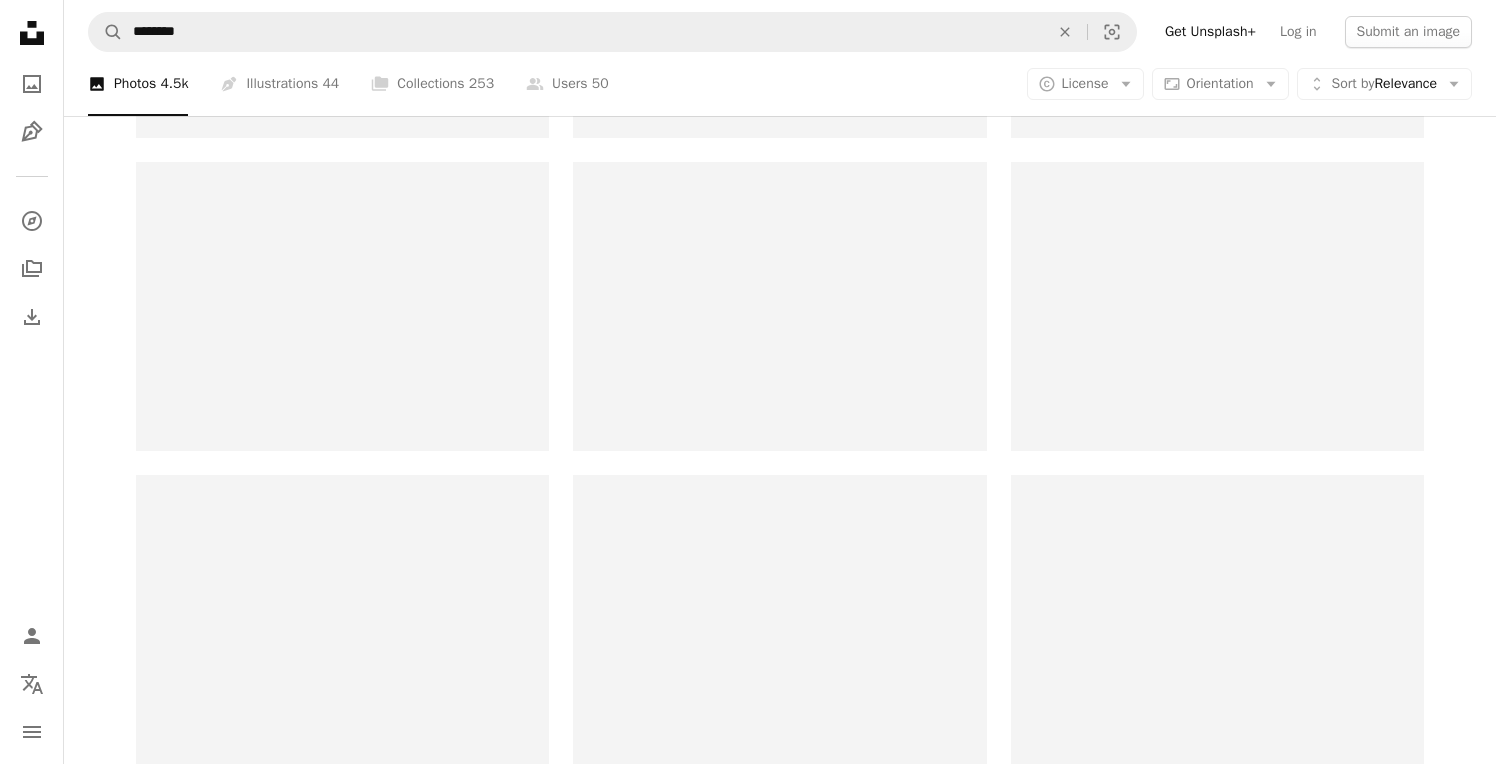 scroll, scrollTop: 0, scrollLeft: 0, axis: both 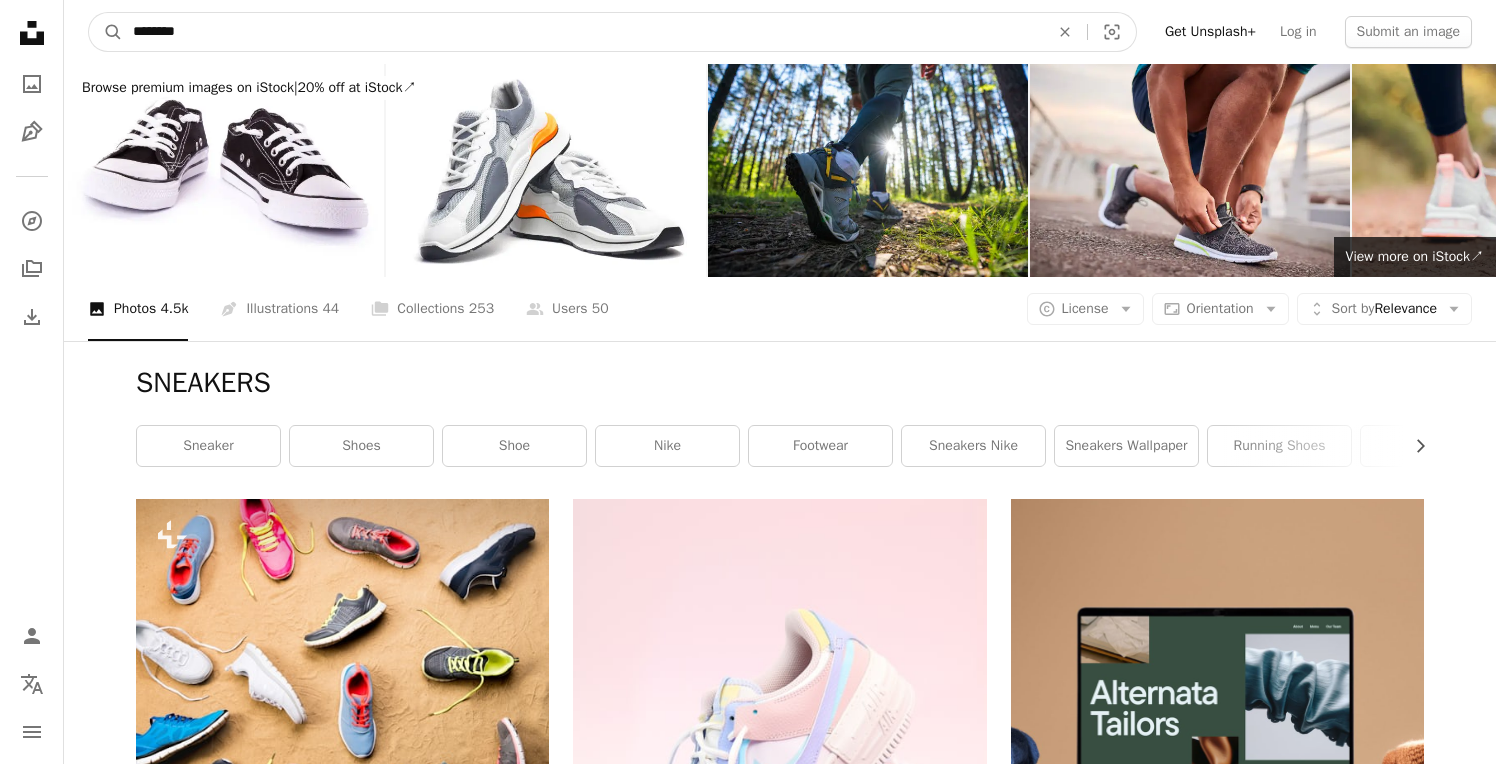 click on "********" at bounding box center [583, 32] 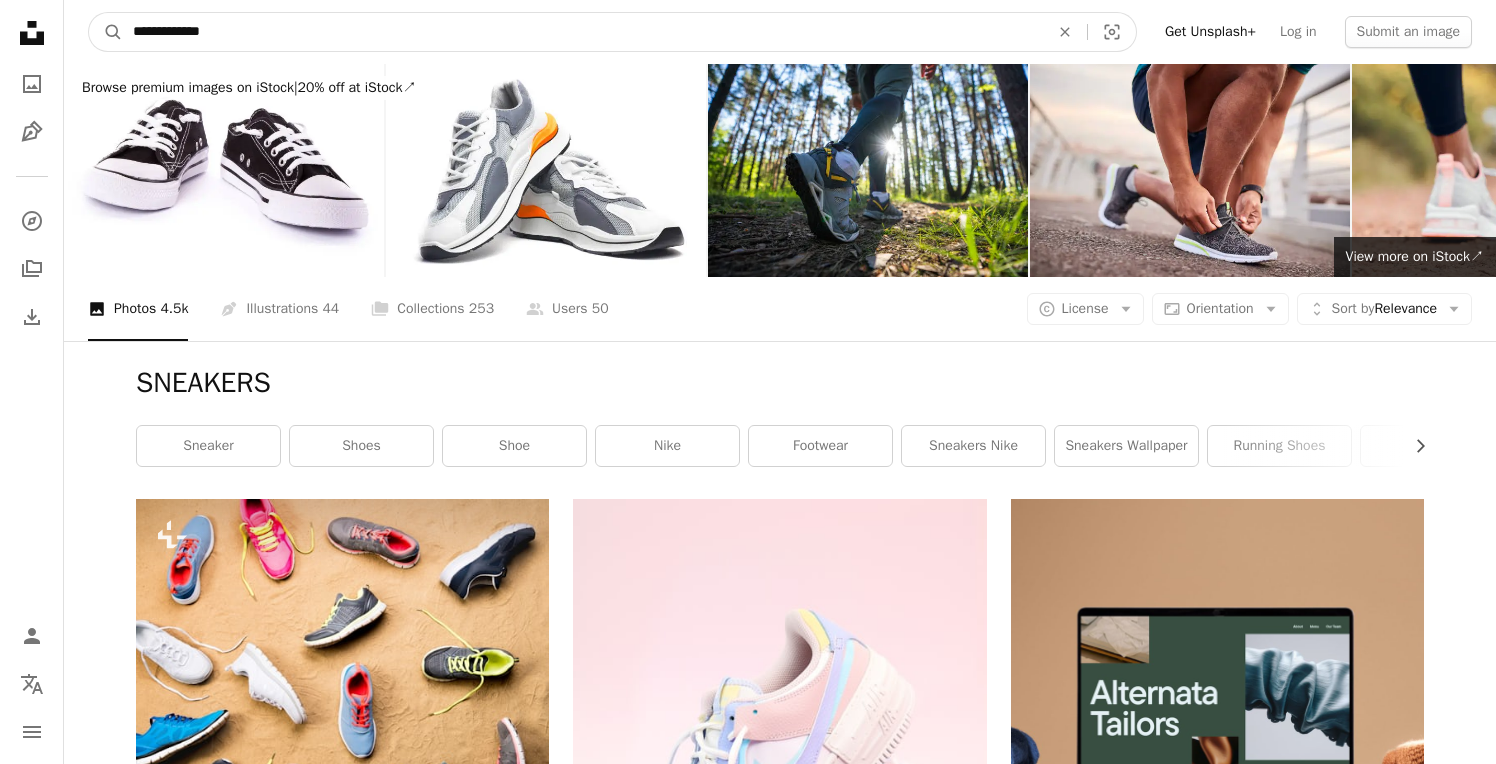 type on "**********" 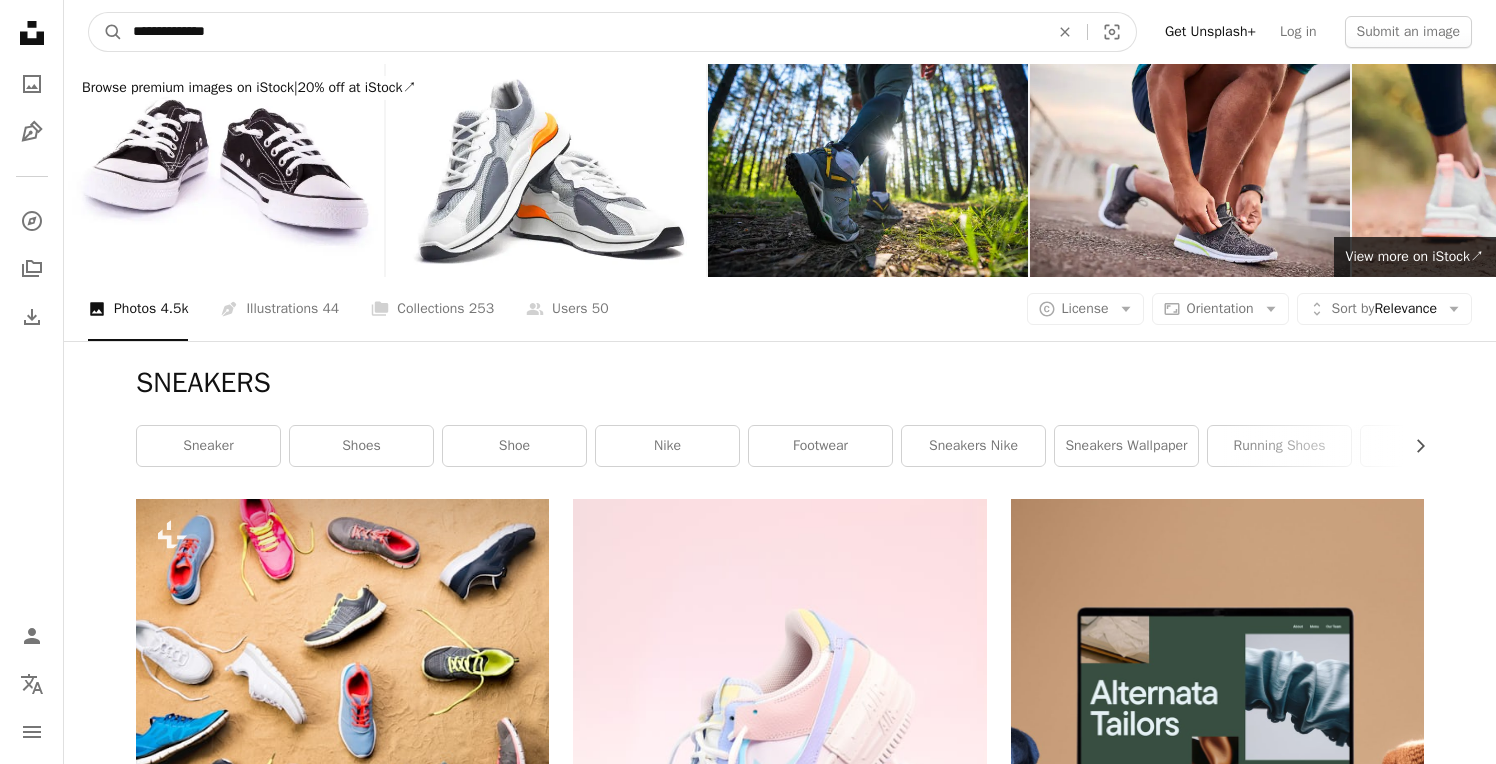 click on "A magnifying glass" at bounding box center (106, 32) 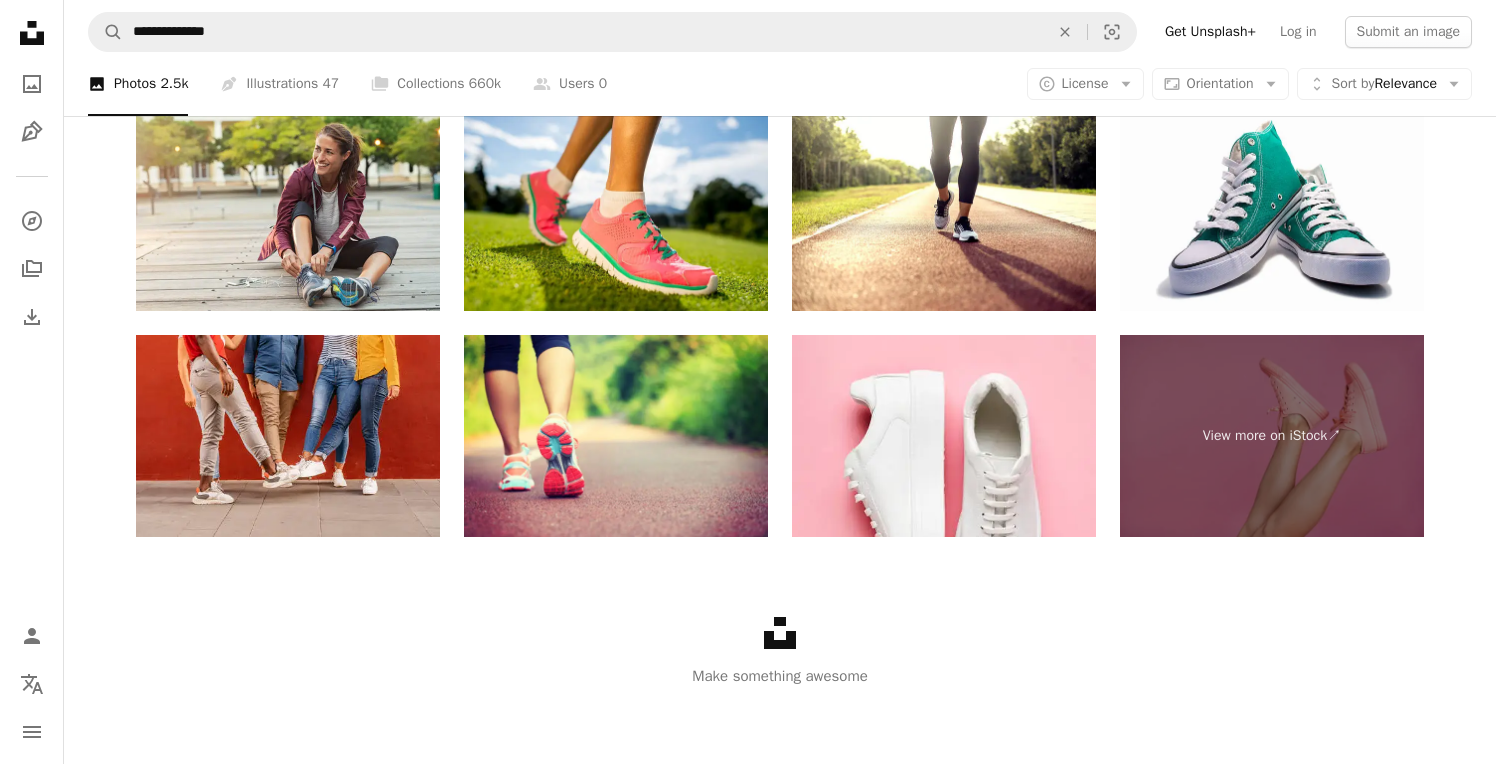 scroll, scrollTop: 5060, scrollLeft: 0, axis: vertical 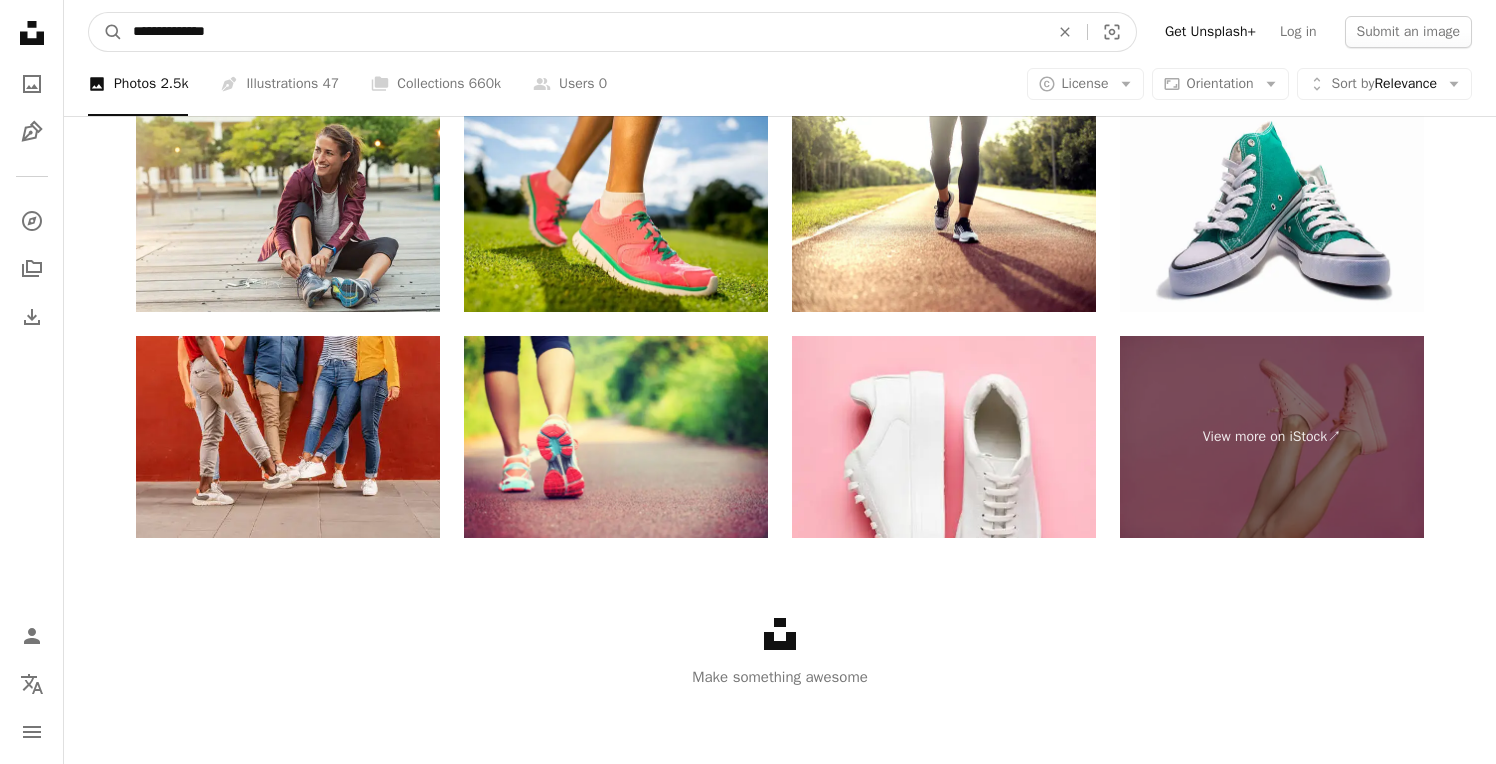 click on "**********" at bounding box center (583, 32) 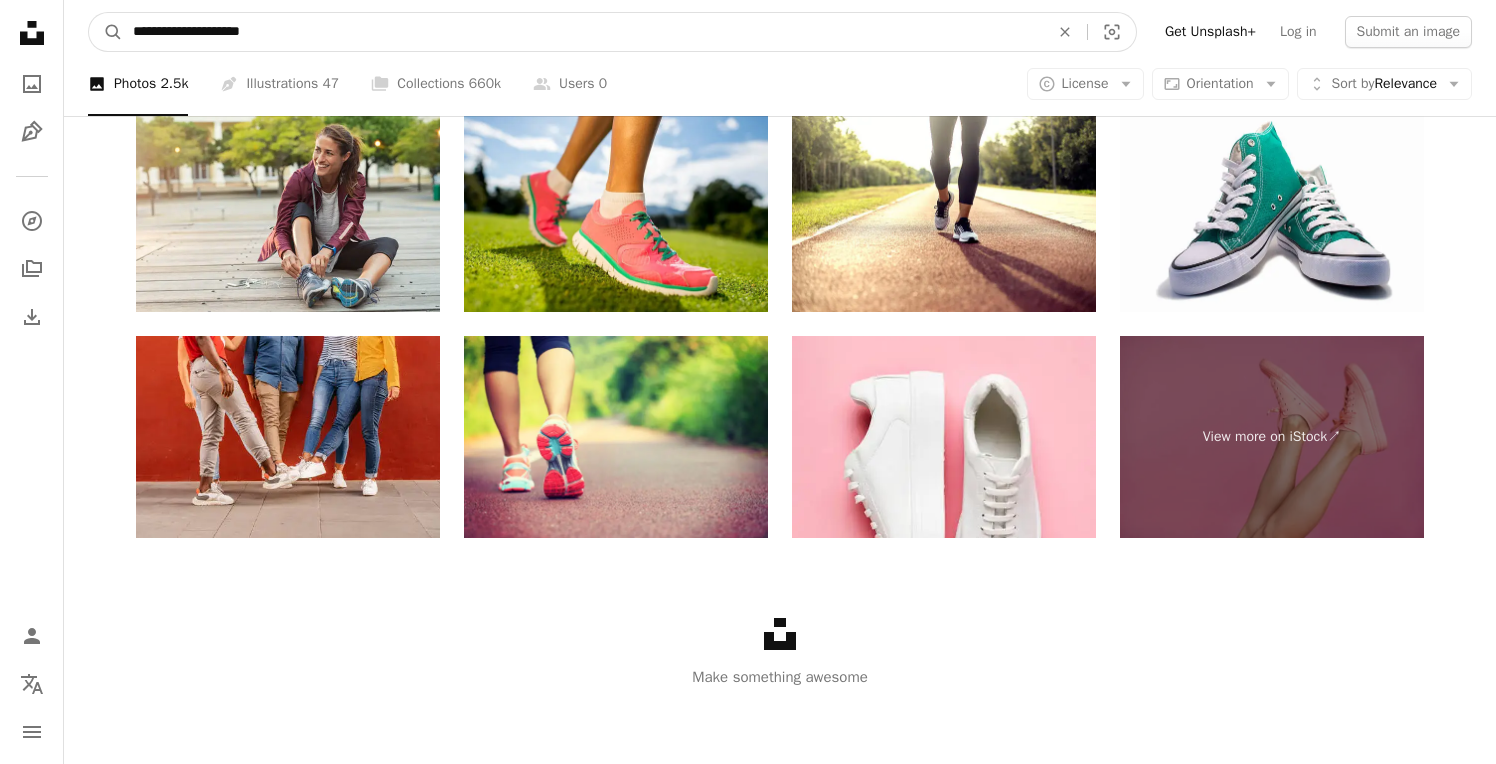 type on "**********" 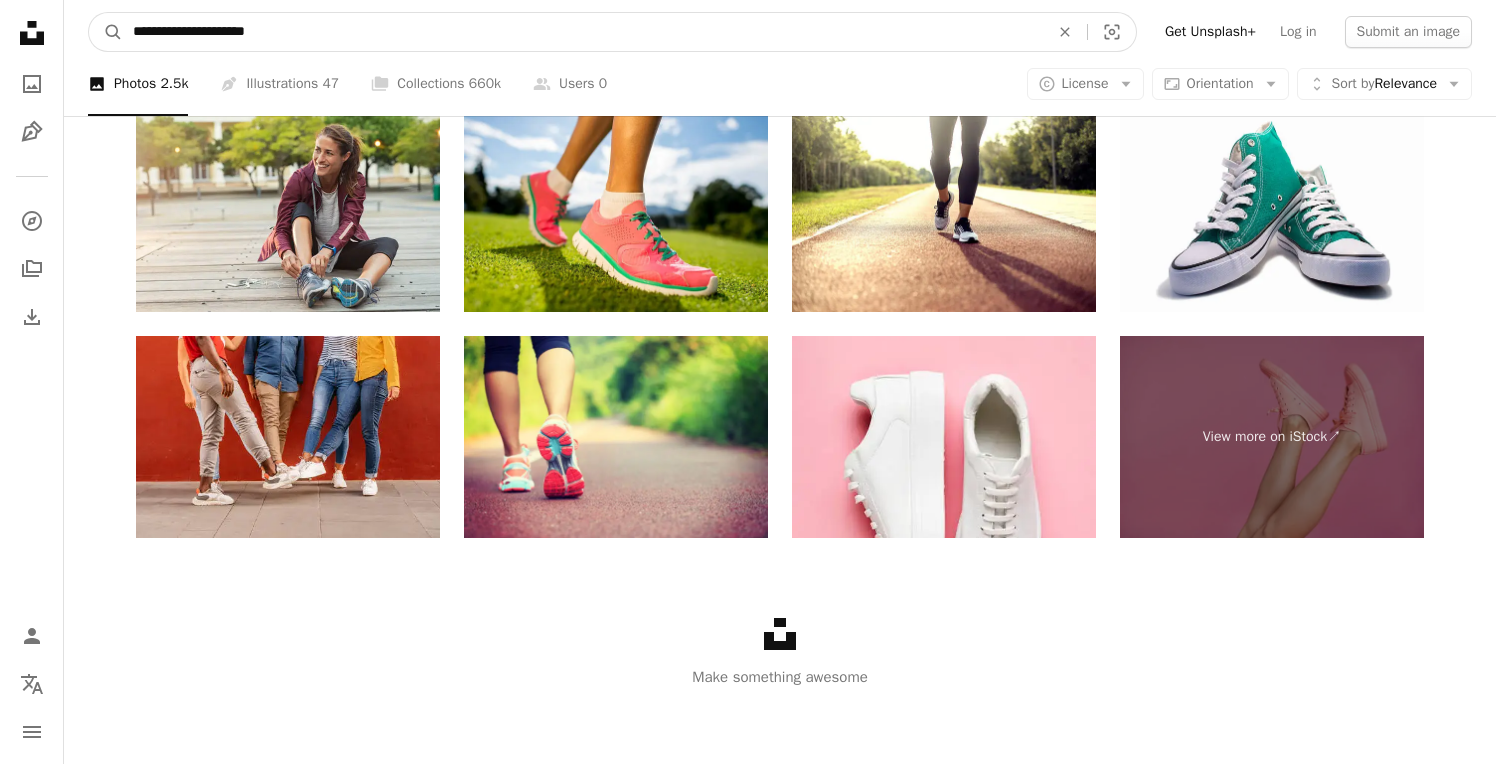 click on "A magnifying glass" at bounding box center (106, 32) 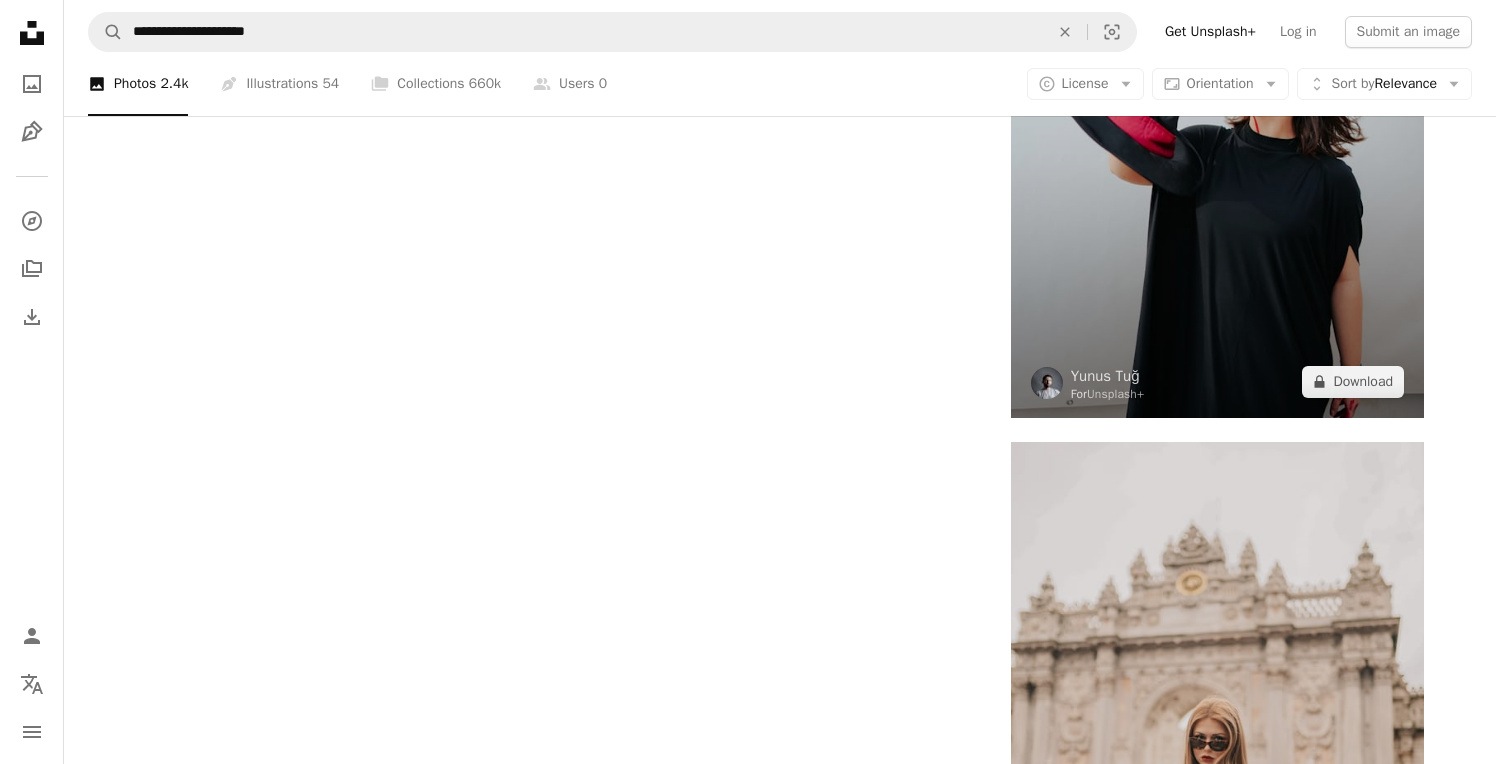 scroll, scrollTop: 4189, scrollLeft: 0, axis: vertical 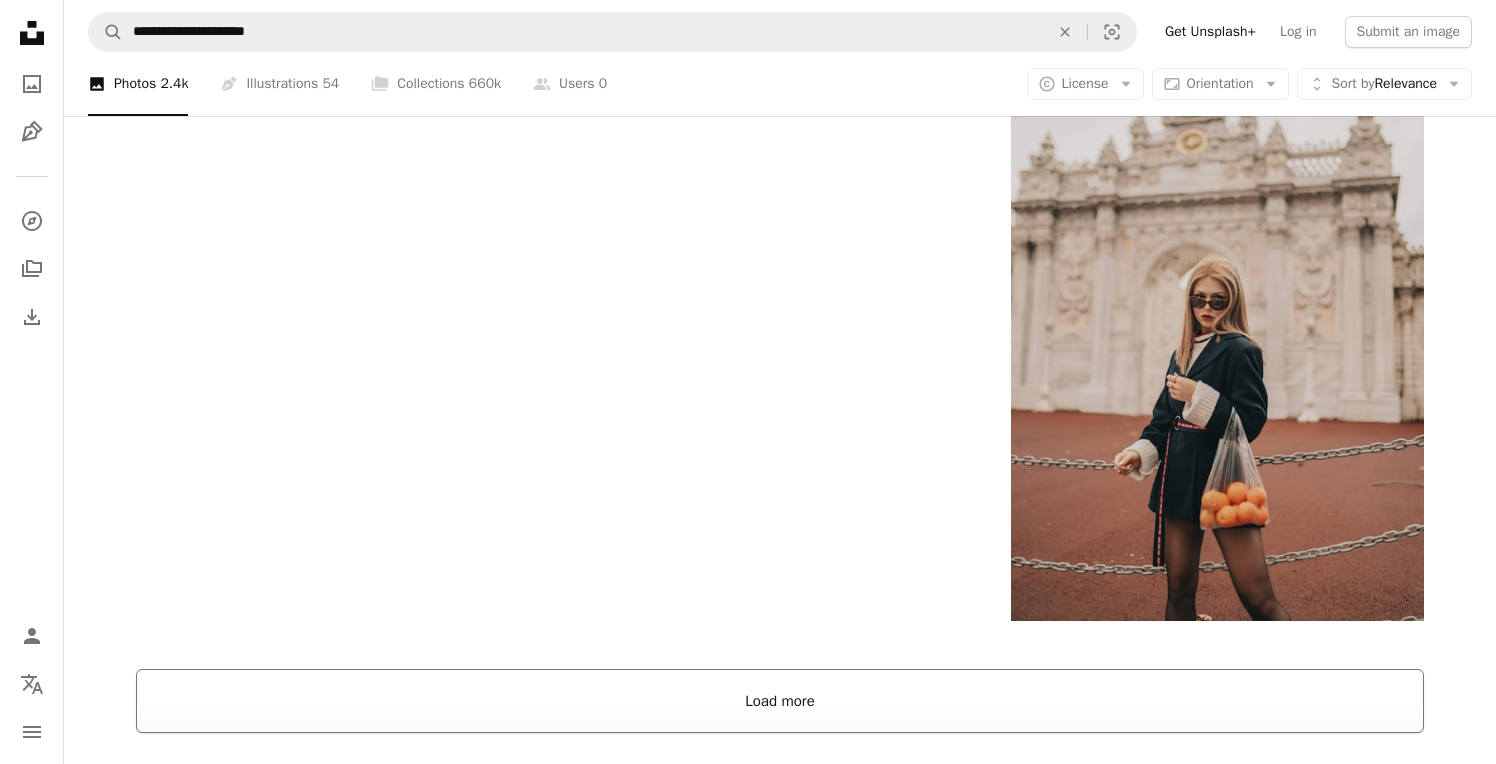 click on "Load more" at bounding box center [780, 701] 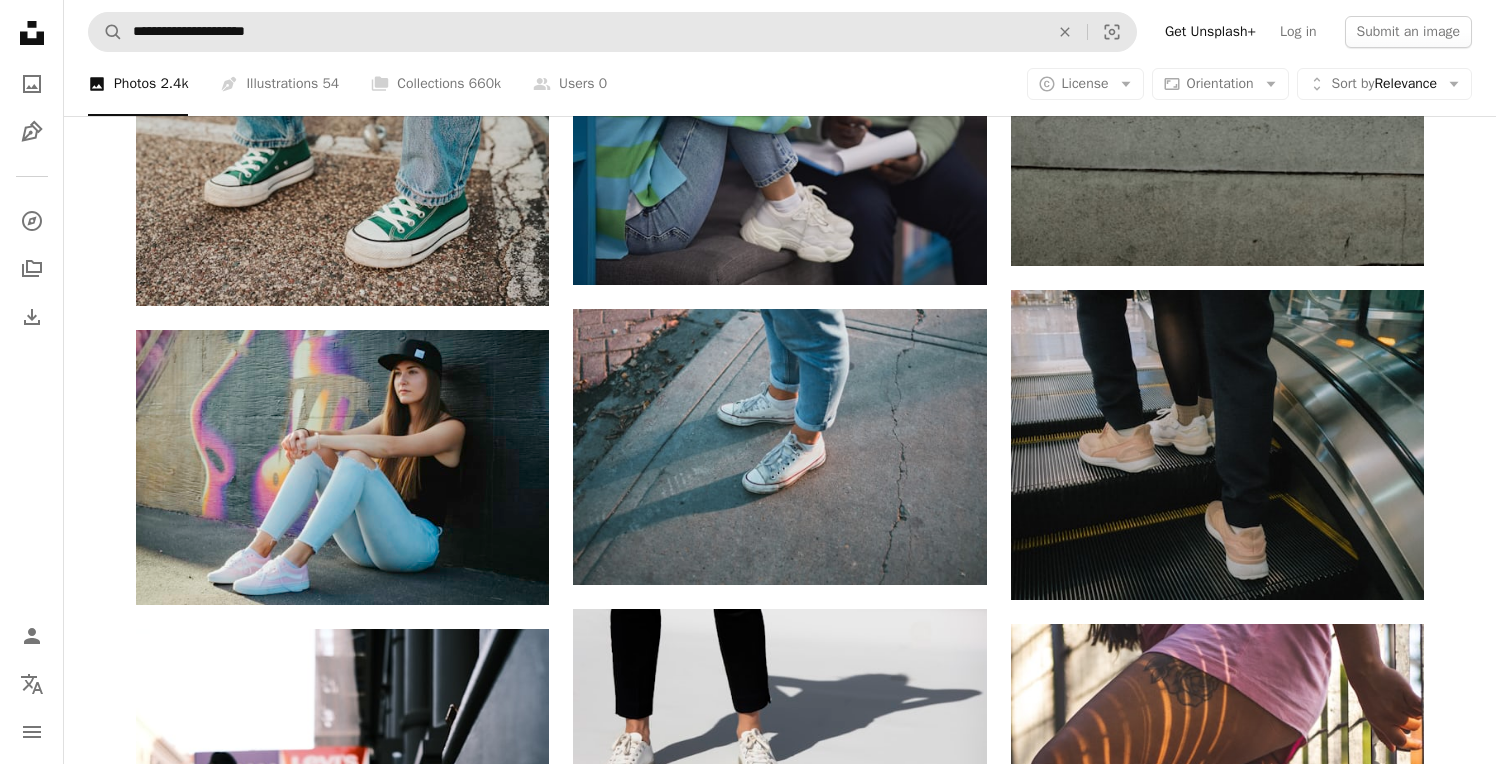 scroll, scrollTop: 17750, scrollLeft: 0, axis: vertical 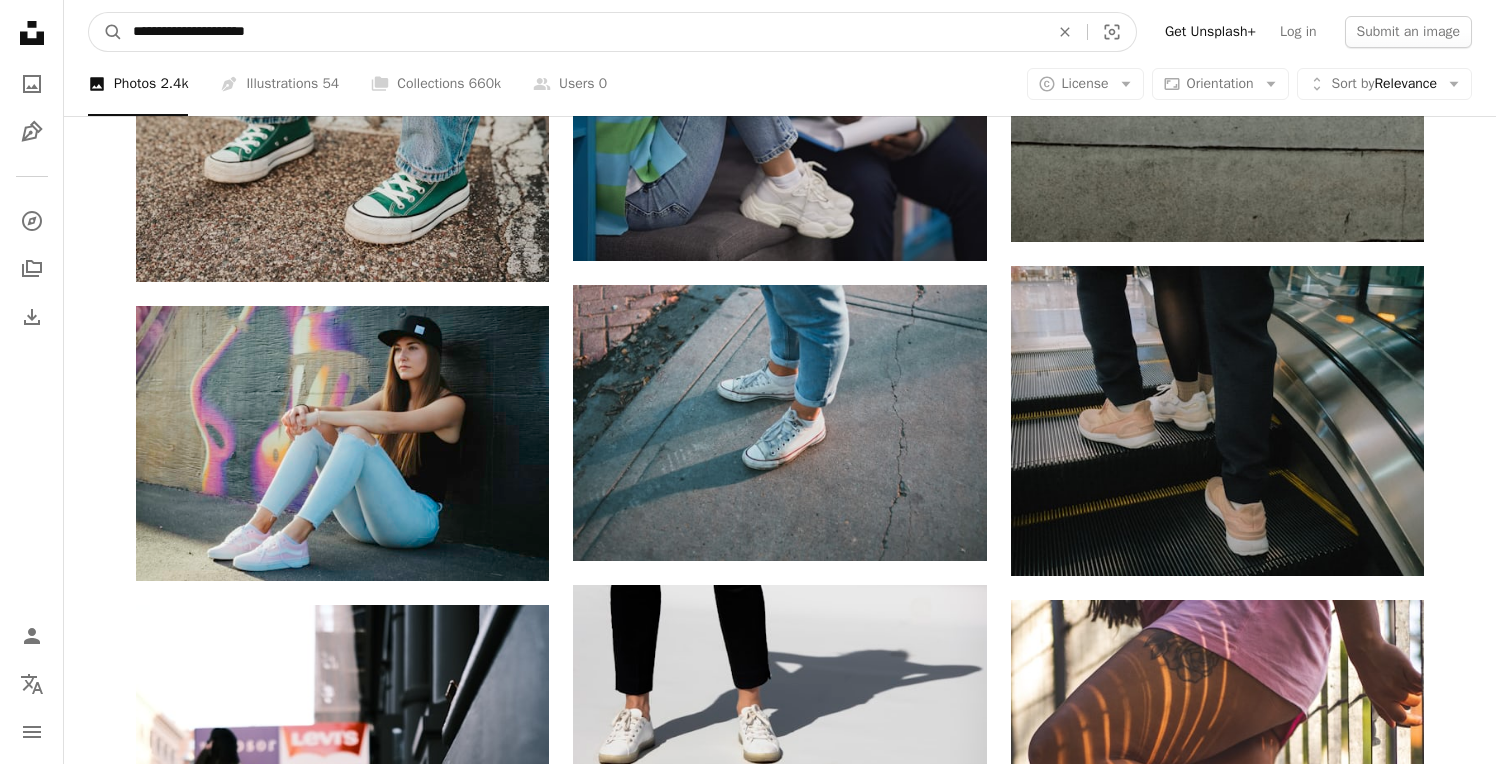 click on "**********" at bounding box center (583, 32) 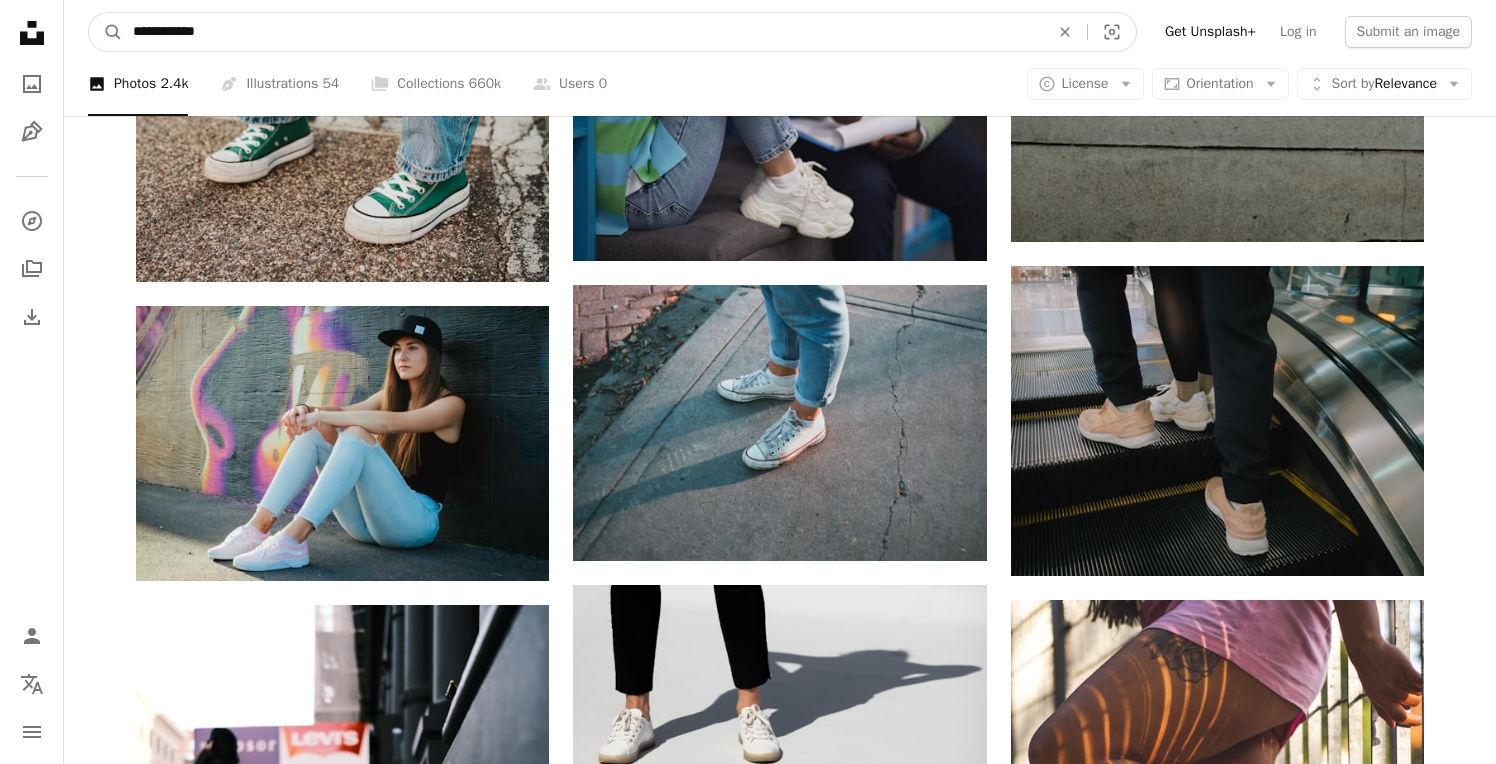 type on "**********" 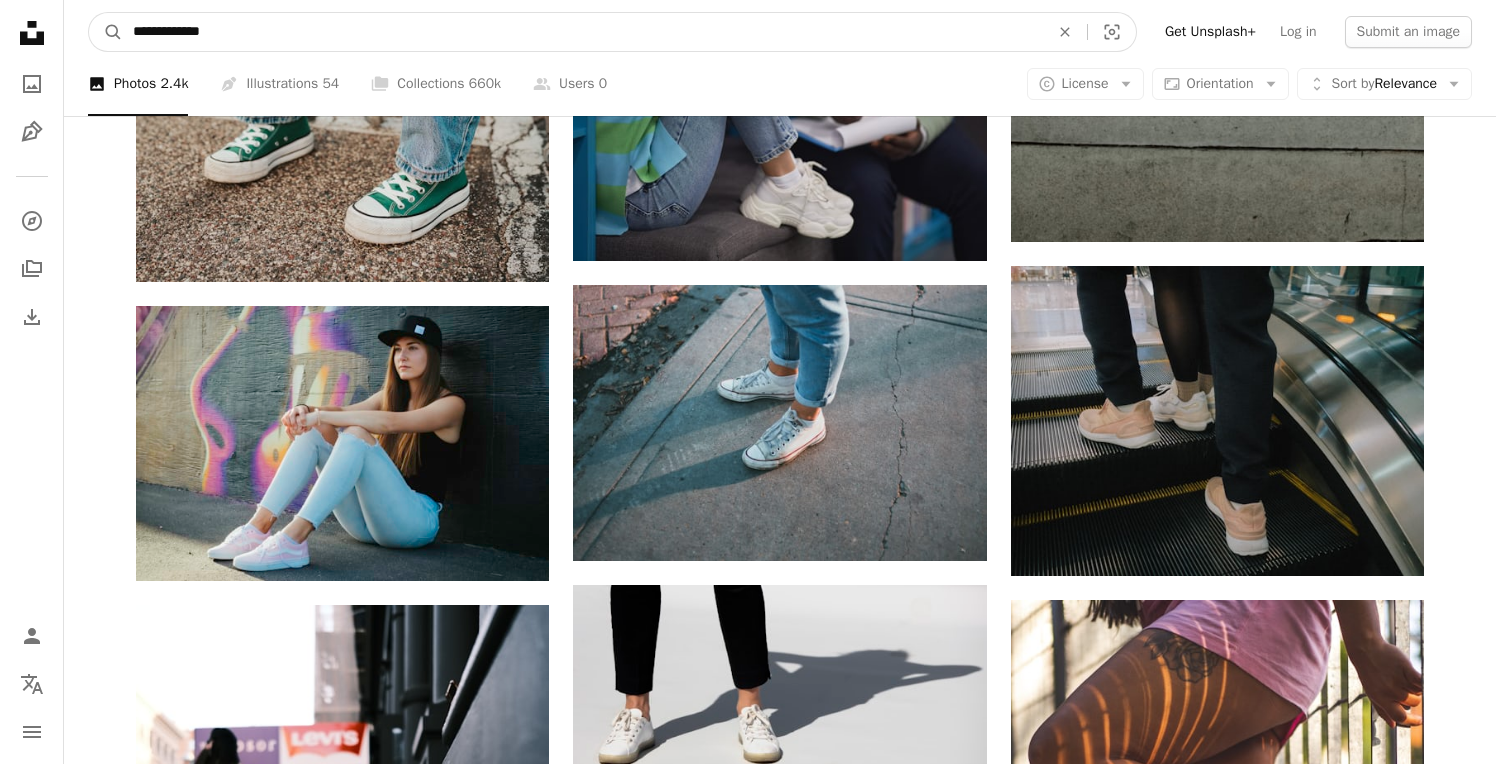 click on "A magnifying glass" at bounding box center [106, 32] 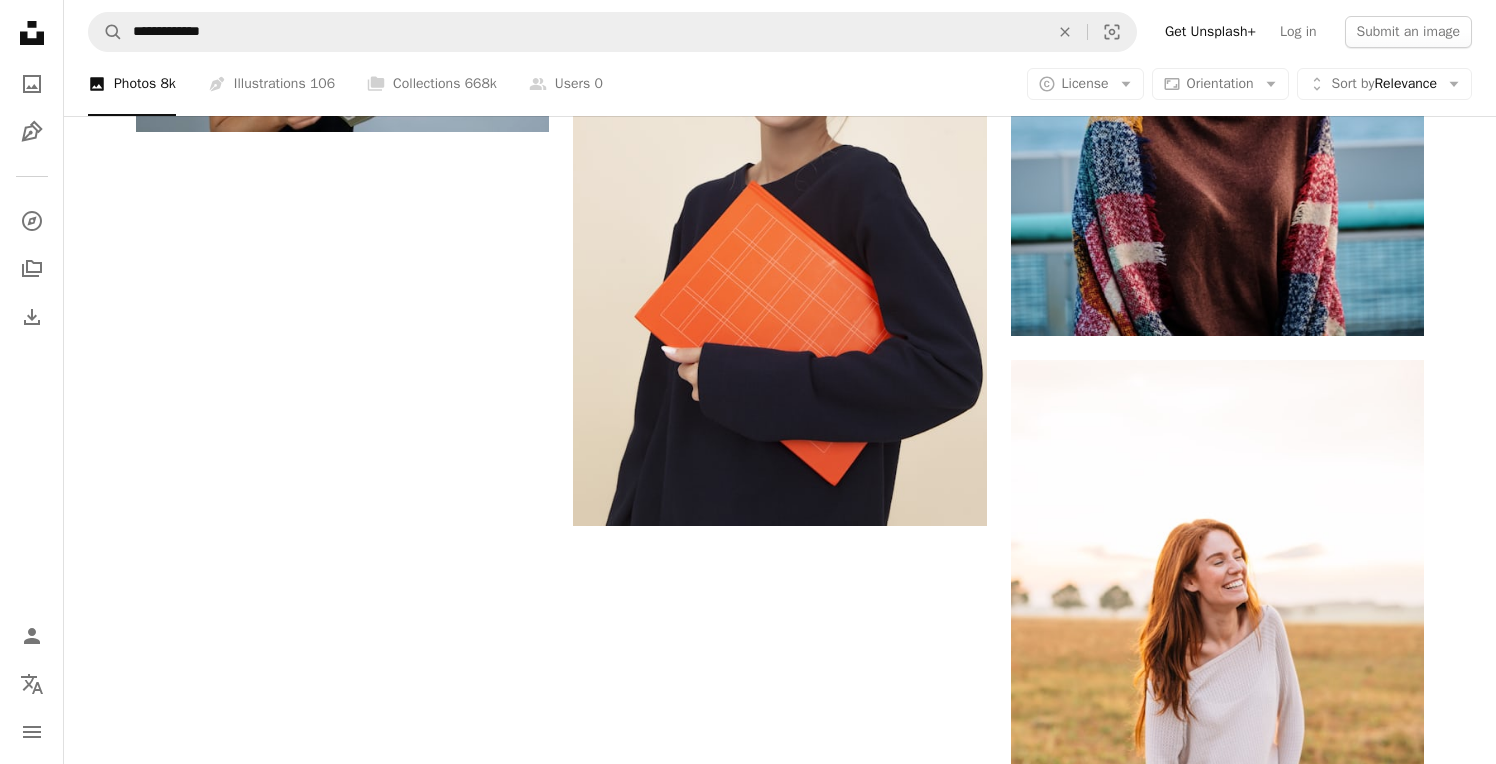 scroll, scrollTop: 3728, scrollLeft: 0, axis: vertical 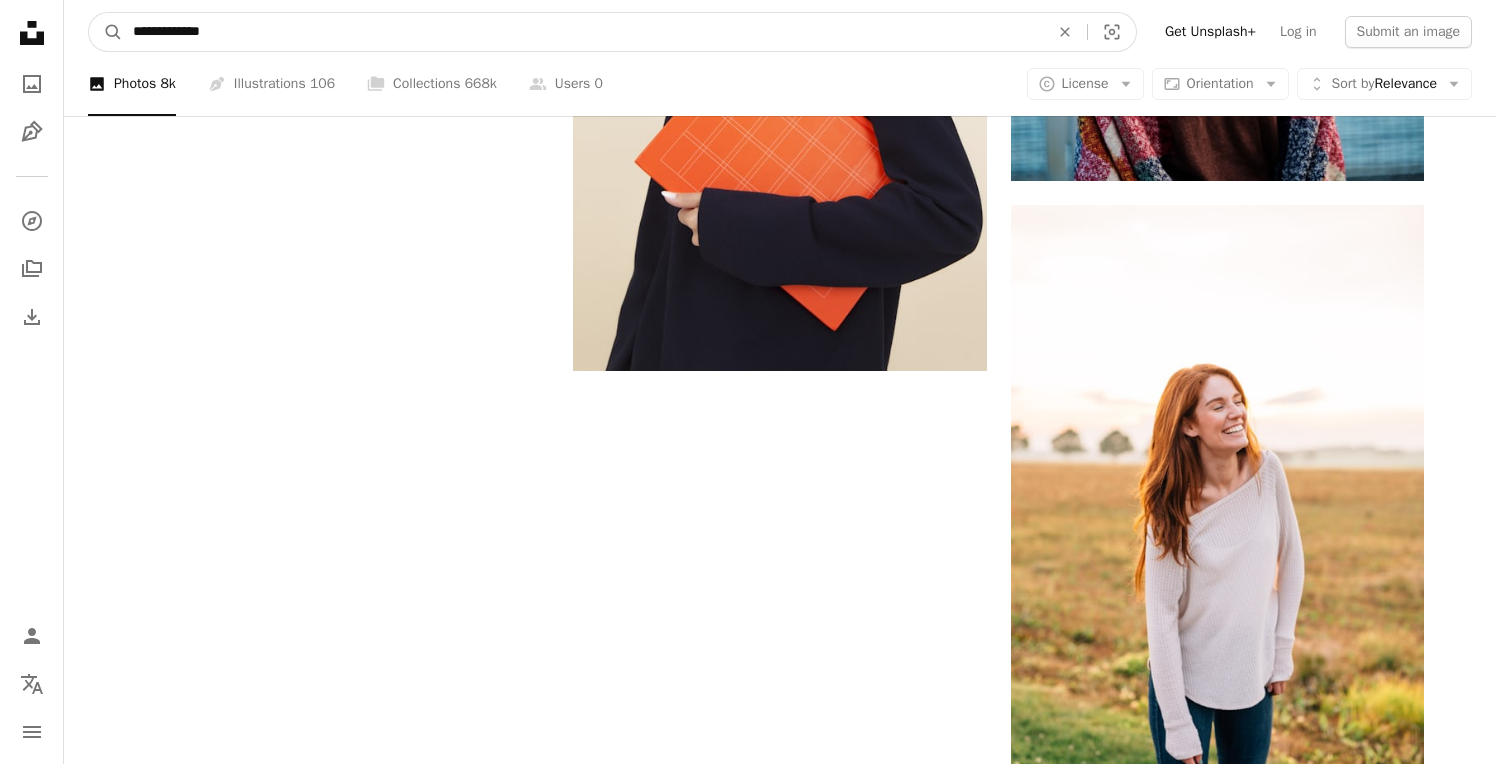 click on "**********" at bounding box center (583, 32) 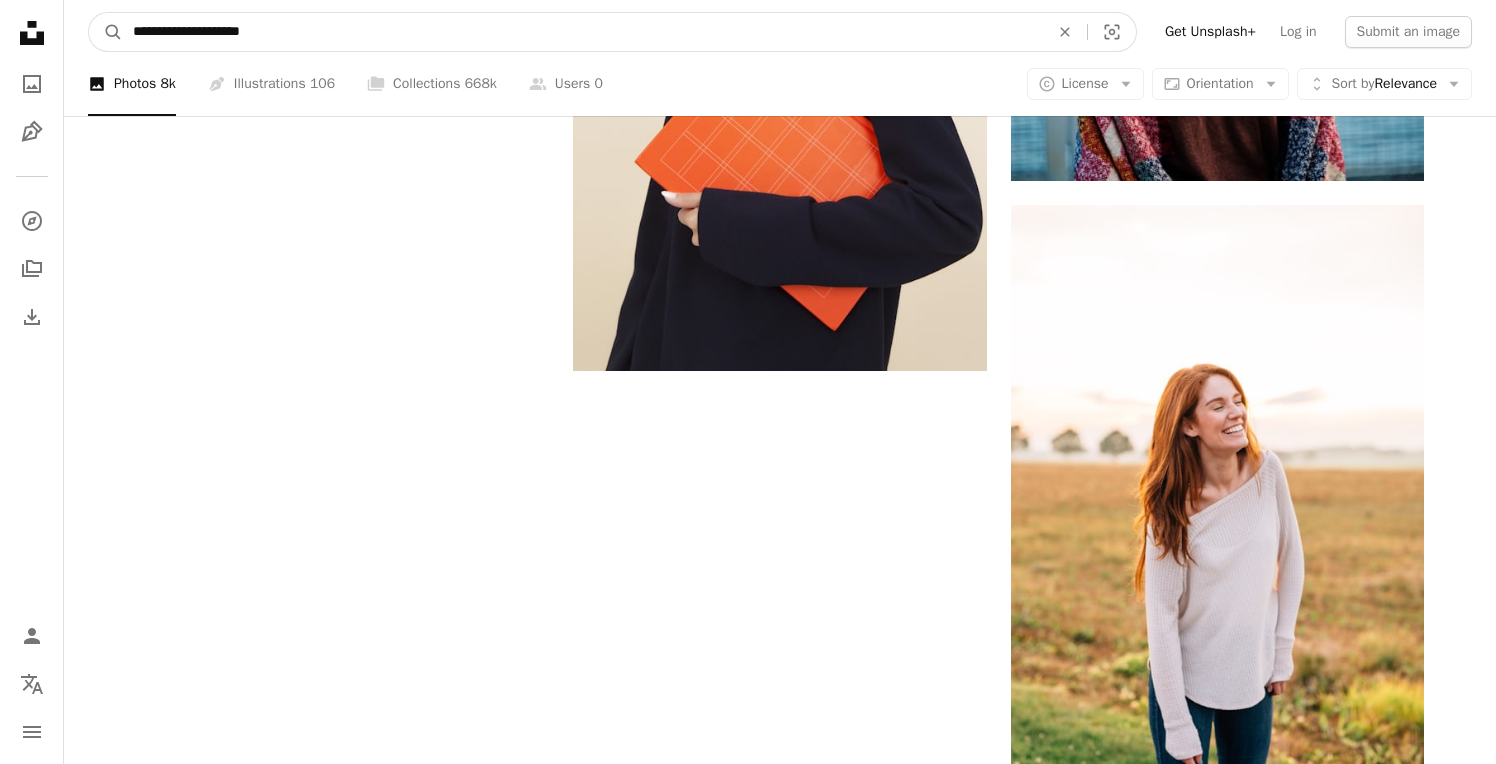 type on "**********" 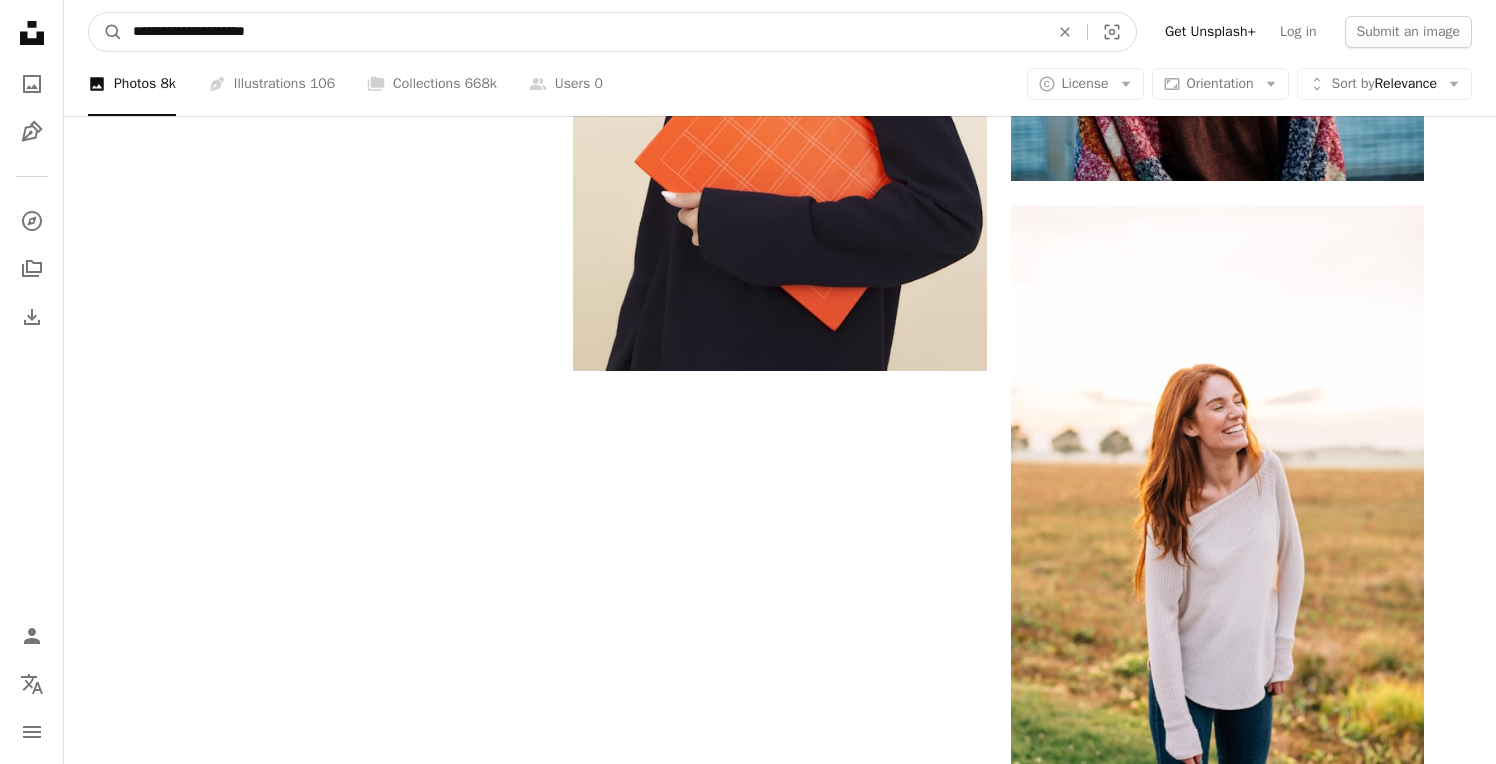 click on "A magnifying glass" at bounding box center (106, 32) 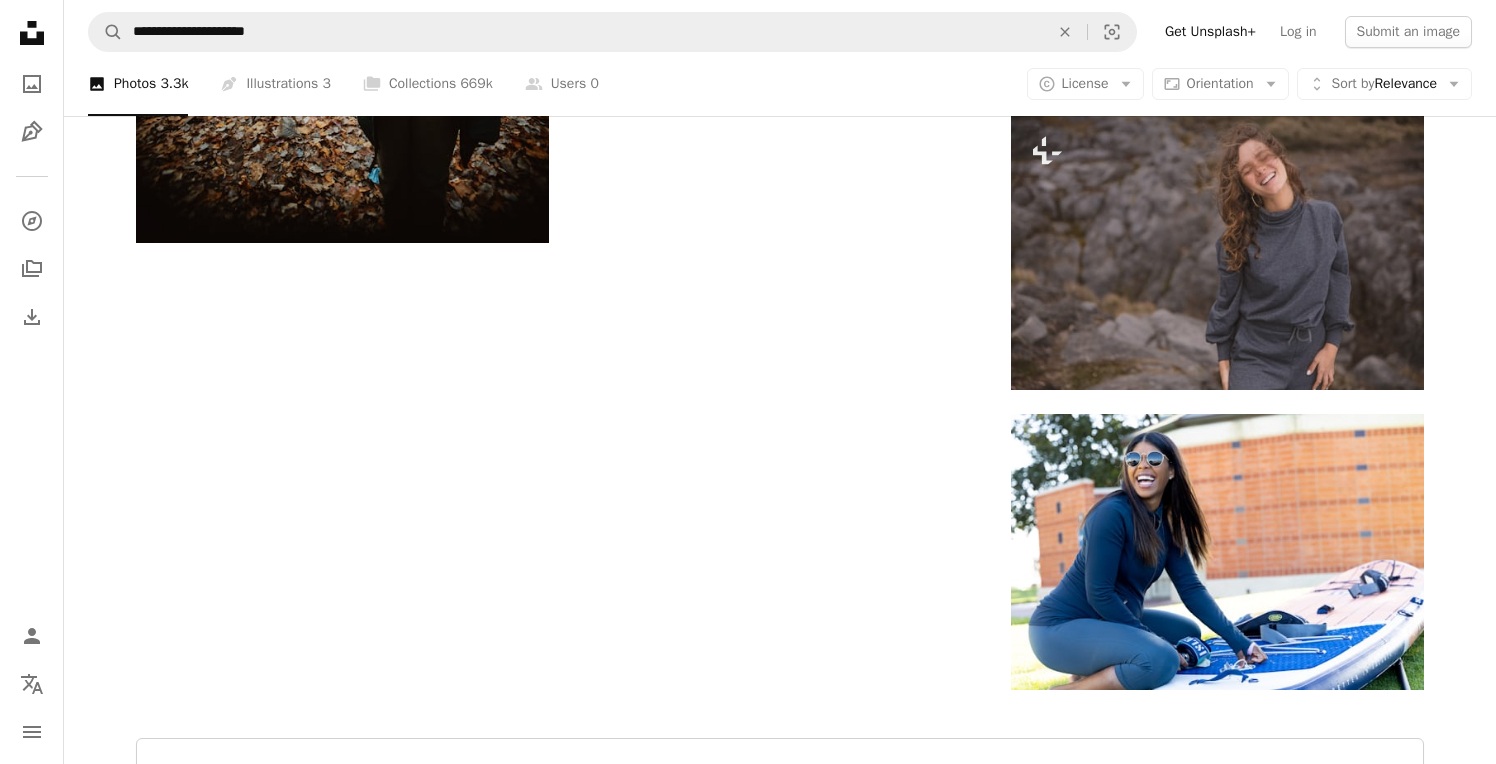 scroll, scrollTop: 3424, scrollLeft: 0, axis: vertical 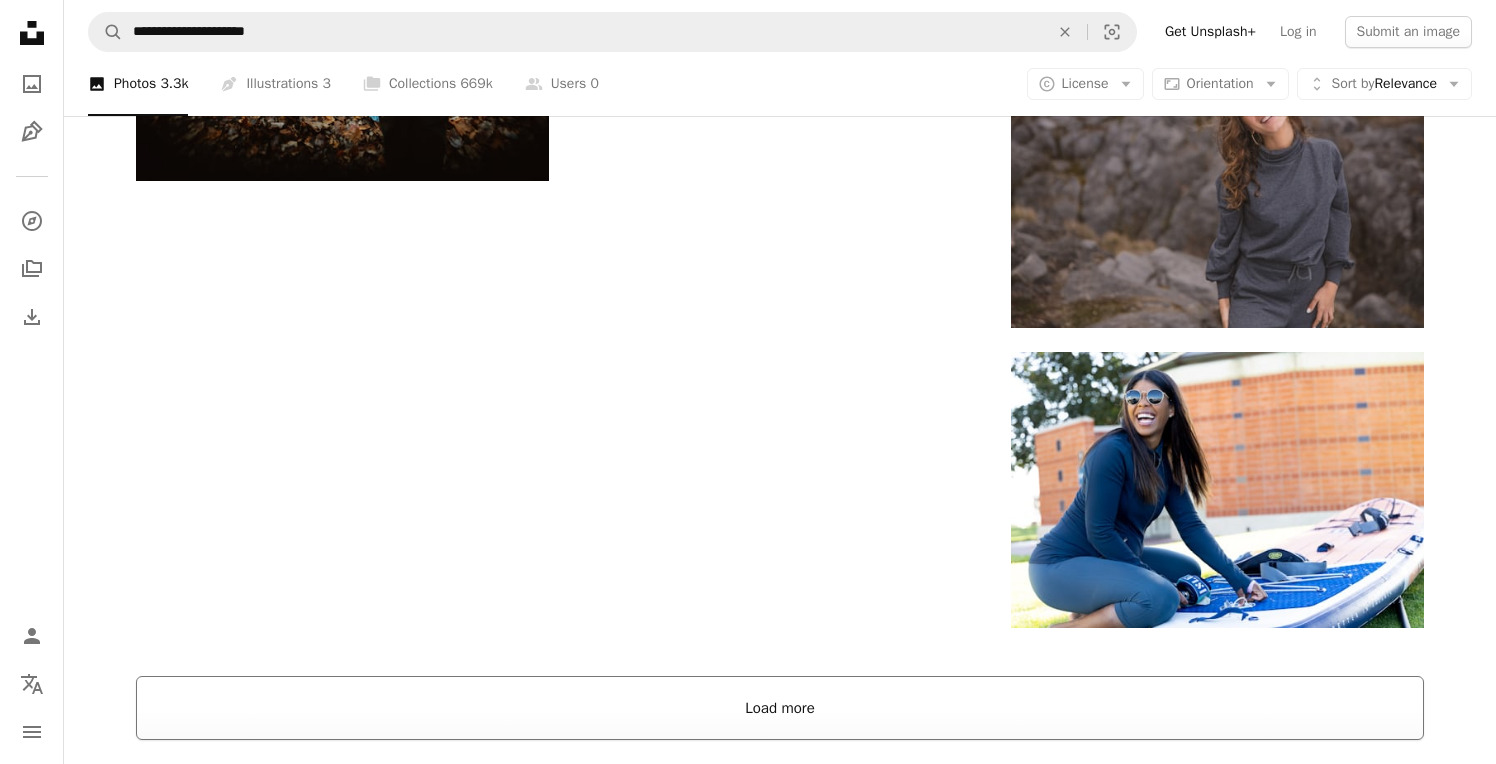 click on "Load more" at bounding box center [780, 708] 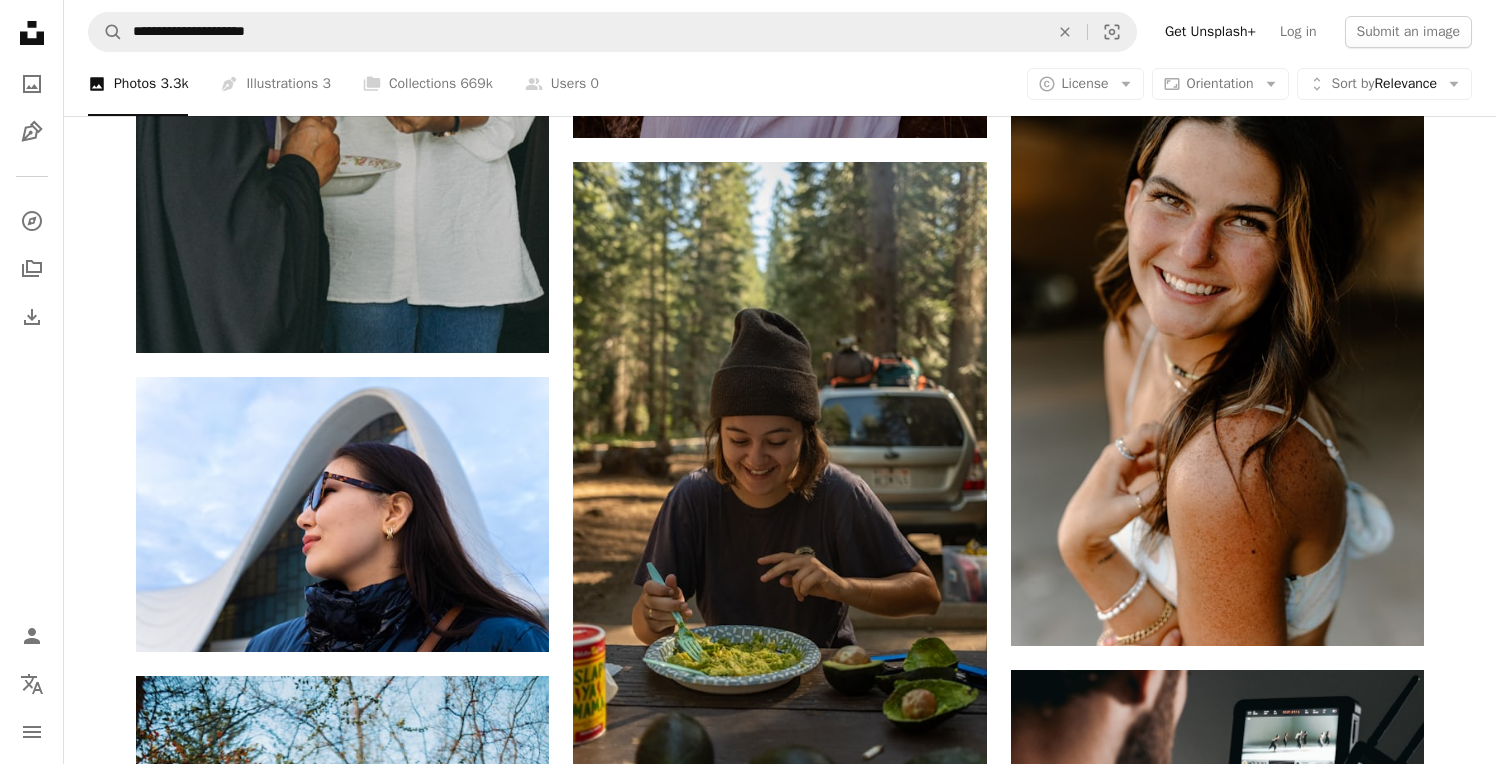 scroll, scrollTop: 9349, scrollLeft: 0, axis: vertical 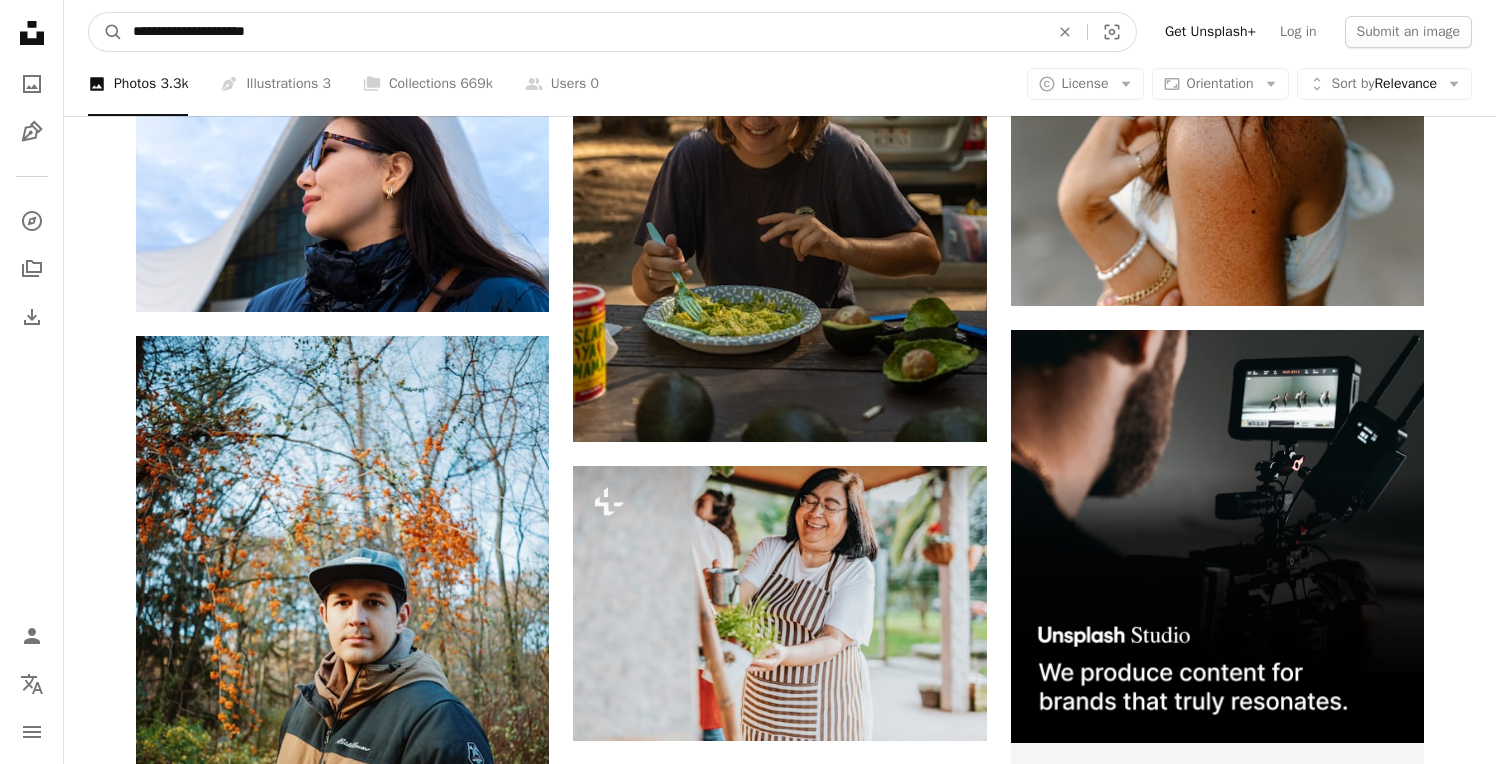 click on "**********" at bounding box center (583, 32) 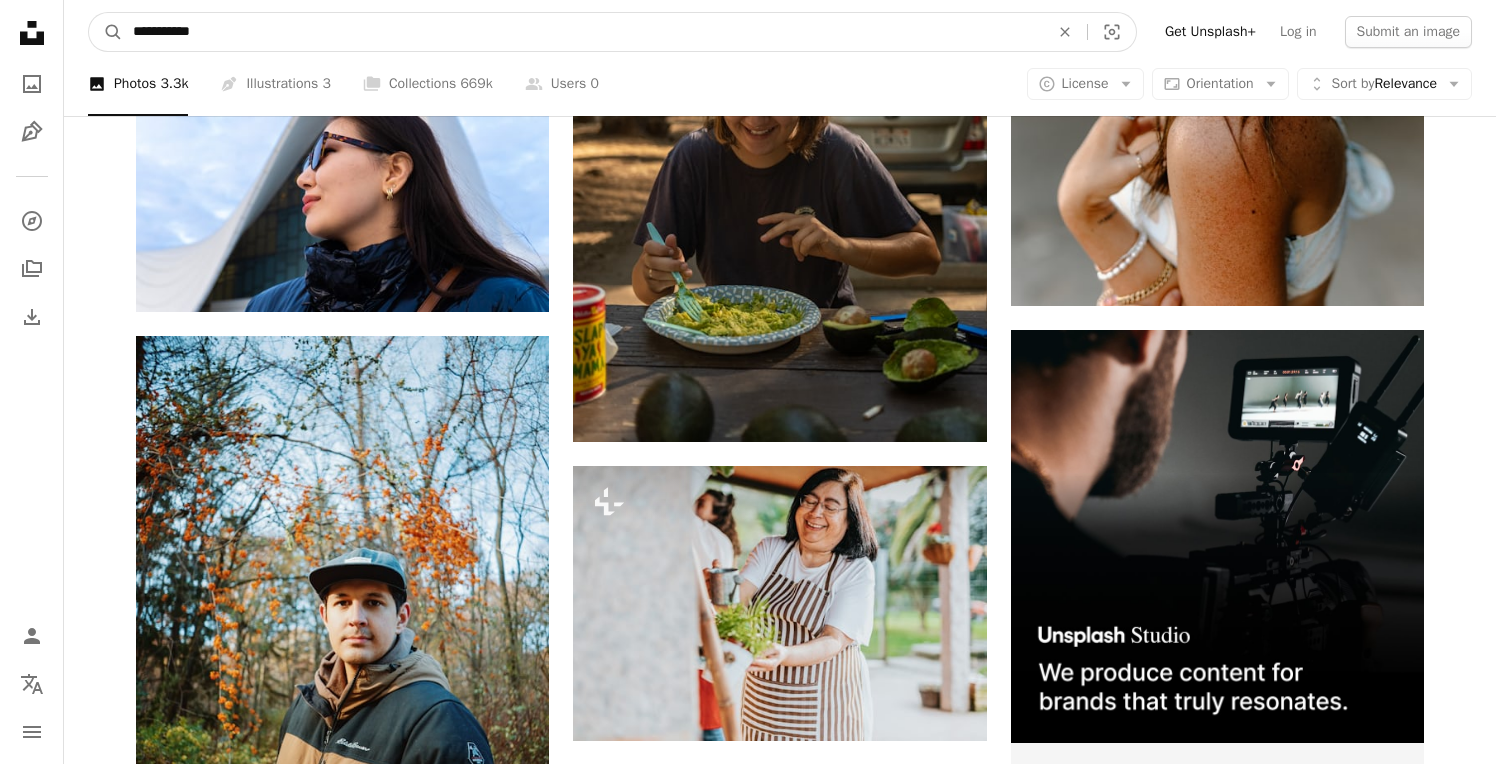 type on "**********" 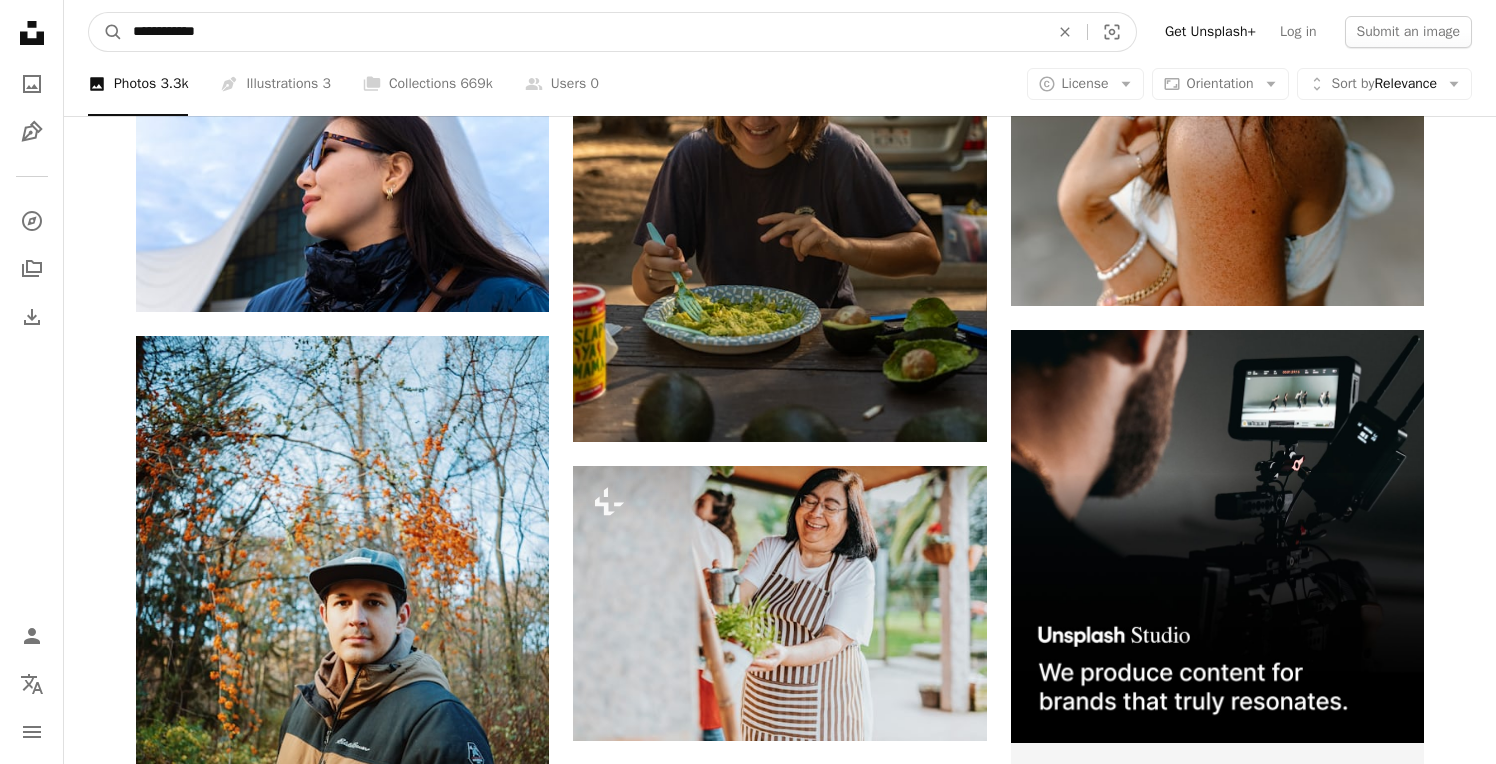 click on "A magnifying glass" at bounding box center [106, 32] 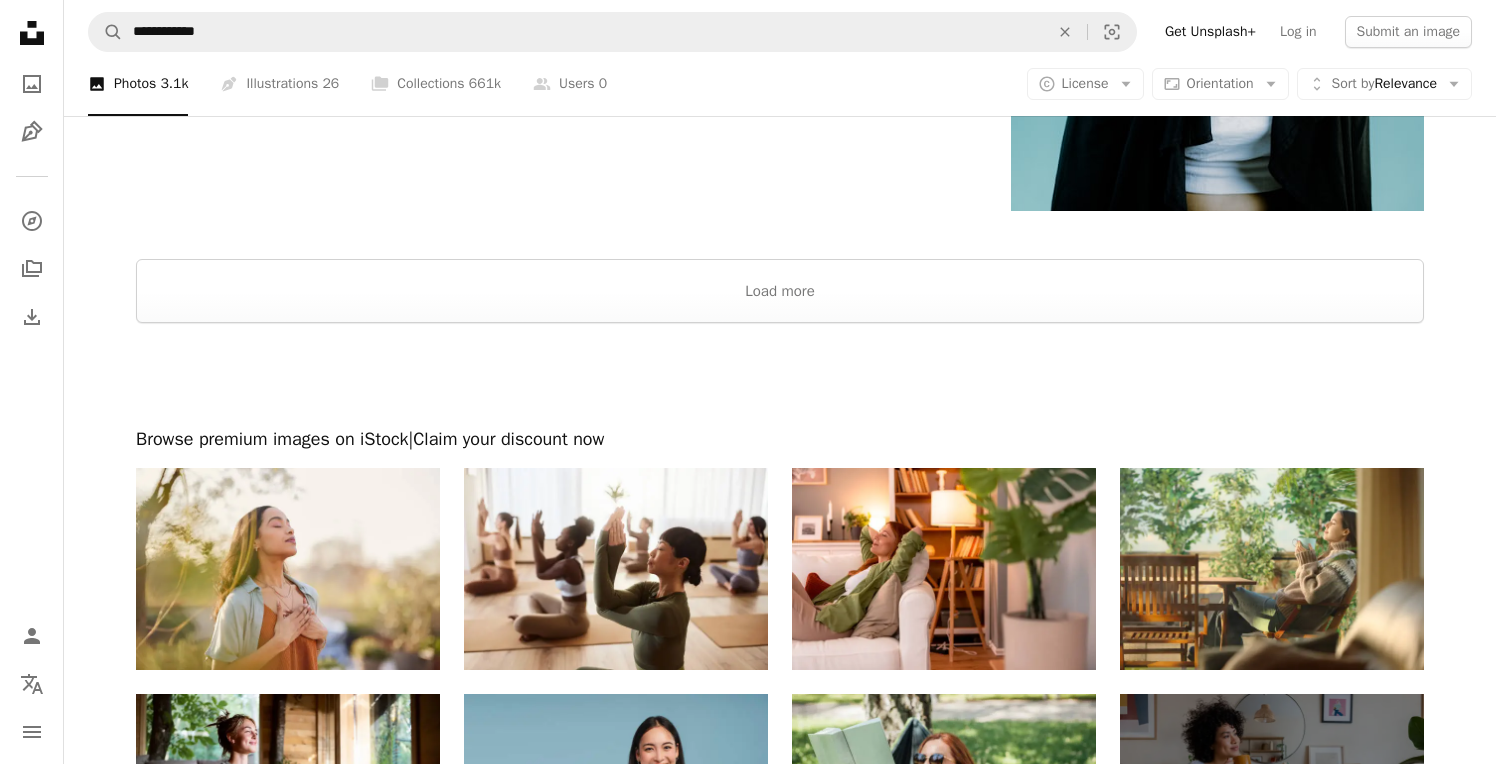 scroll, scrollTop: 4864, scrollLeft: 0, axis: vertical 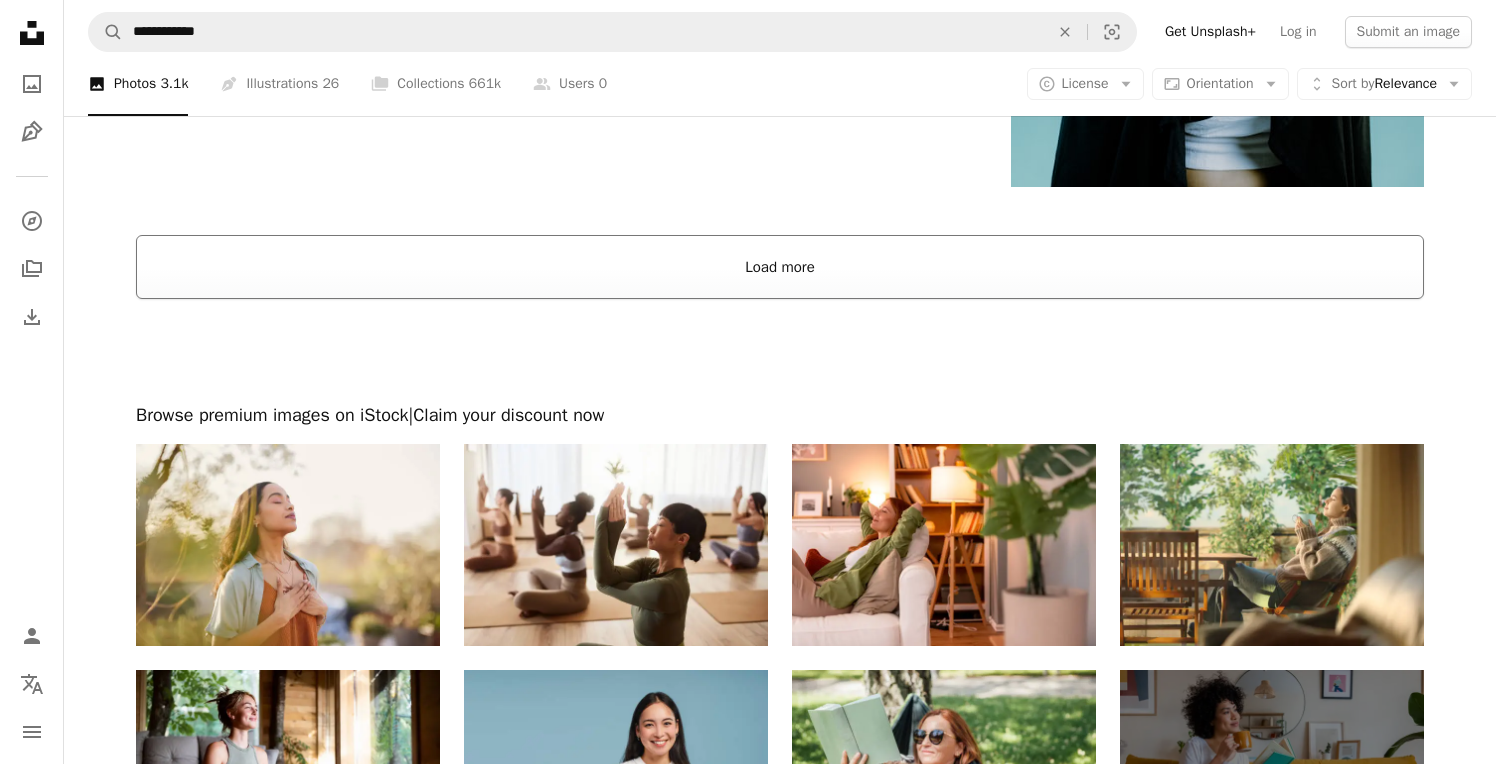 click on "Load more" at bounding box center [780, 267] 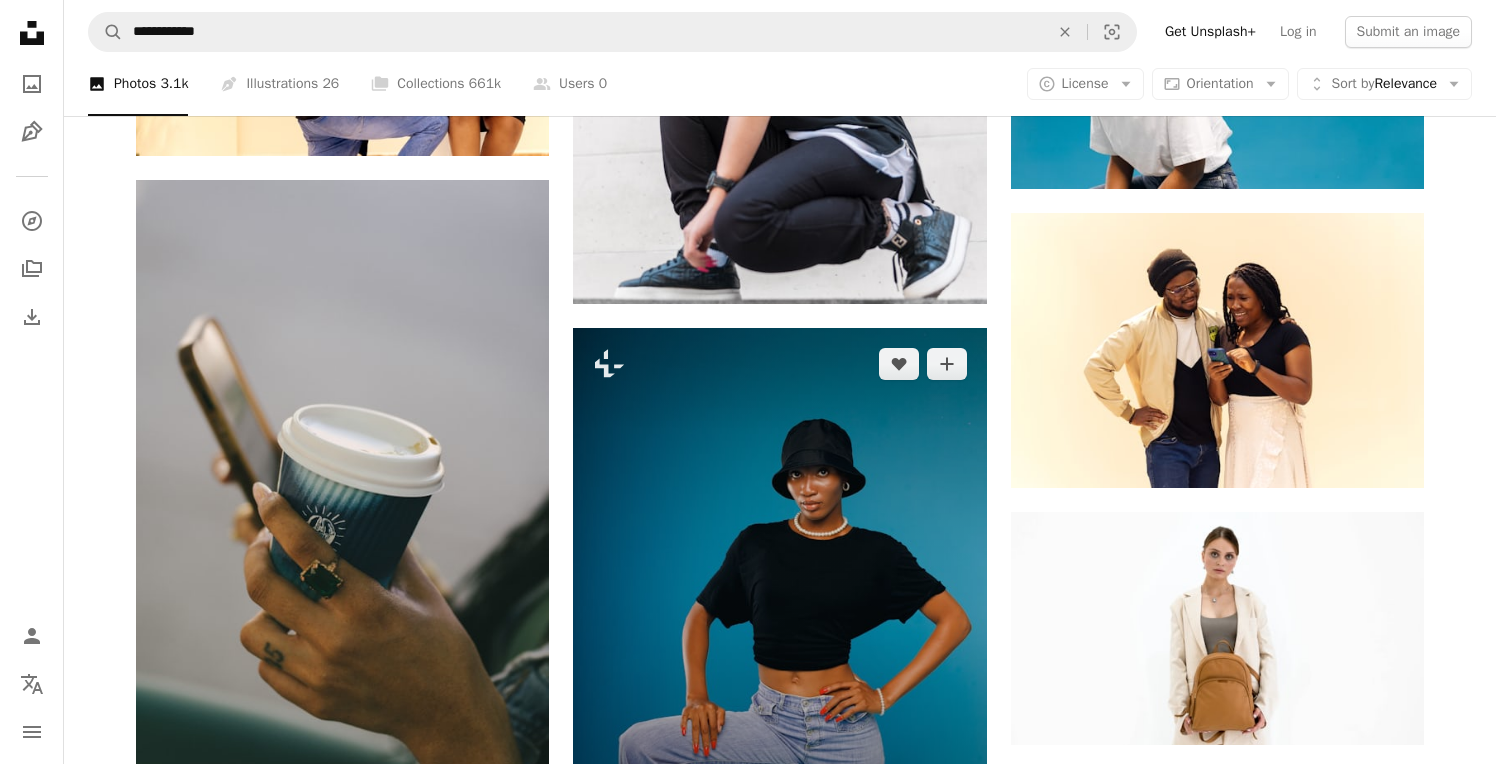 scroll, scrollTop: 35039, scrollLeft: 0, axis: vertical 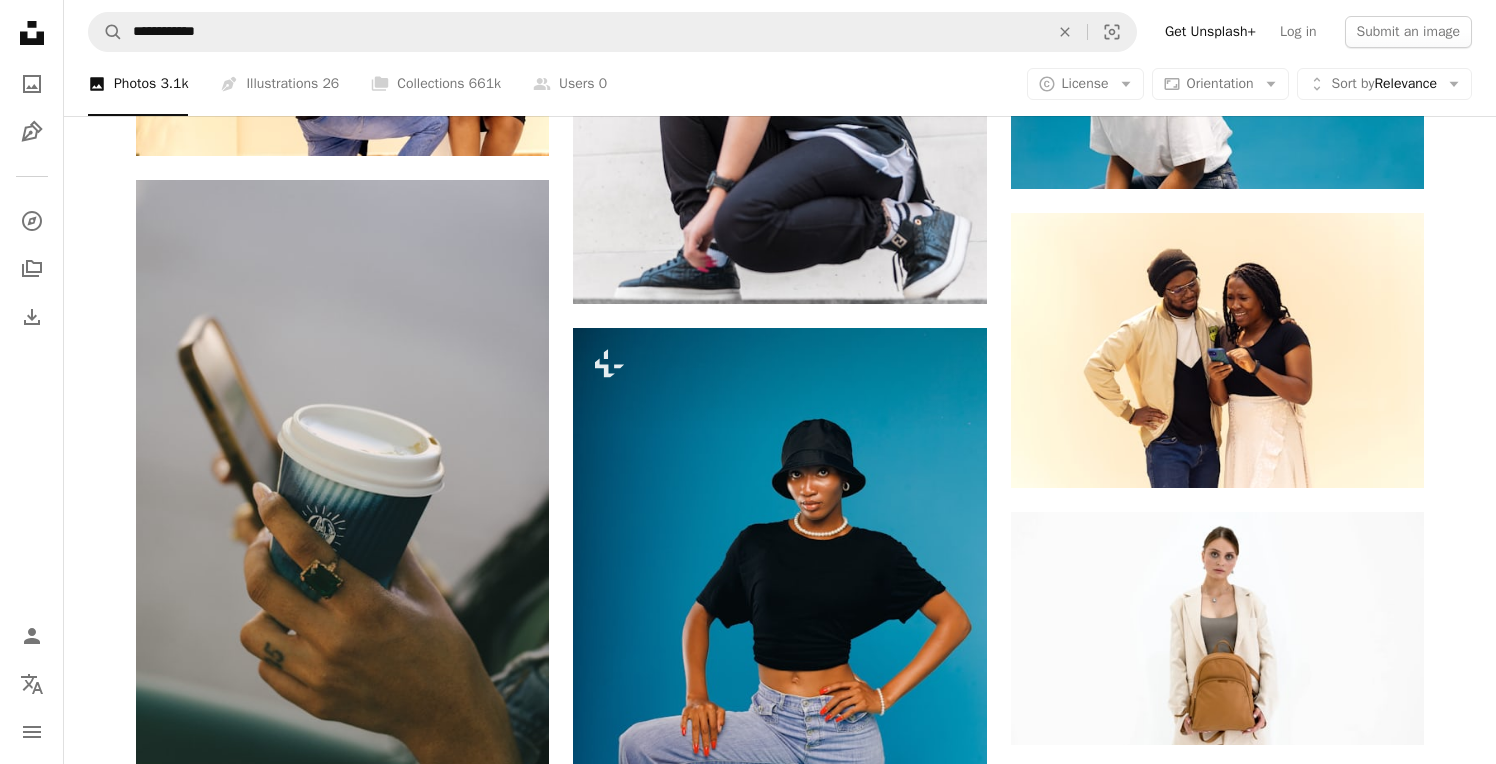 click on "Plus sign for Unsplash+ A heart A plus sign [FIRST] [LAST] For  Unsplash+ A lock   Download A heart A plus sign [FIRST] [LAST] Available for hire A checkmark inside of a circle Arrow pointing down A heart A plus sign [FIRST] [LAST] Available for hire A checkmark inside of a circle Arrow pointing down A heart A plus sign [FIRST] [LAST] Available for hire A checkmark inside of a circle Arrow pointing down A heart A plus sign [FIRST] [LAST] Available for hire A checkmark inside of a circle Arrow pointing down Plus sign for Unsplash+ A heart A plus sign [FIRST] [LAST] For  Unsplash+ A lock   Download A heart A plus sign [FIRST] [LAST] Arrow pointing down A heart A plus sign [FIRST] [LAST] Arrow pointing down Plus sign for Unsplash+ A heart A plus sign [FIRST] [LAST] For  Unsplash+ A lock   Download Squarespace: get projects, get paid Get Started Plus sign for Unsplash+ A heart A plus sign For  Unsplash+" at bounding box center (780, -14558) 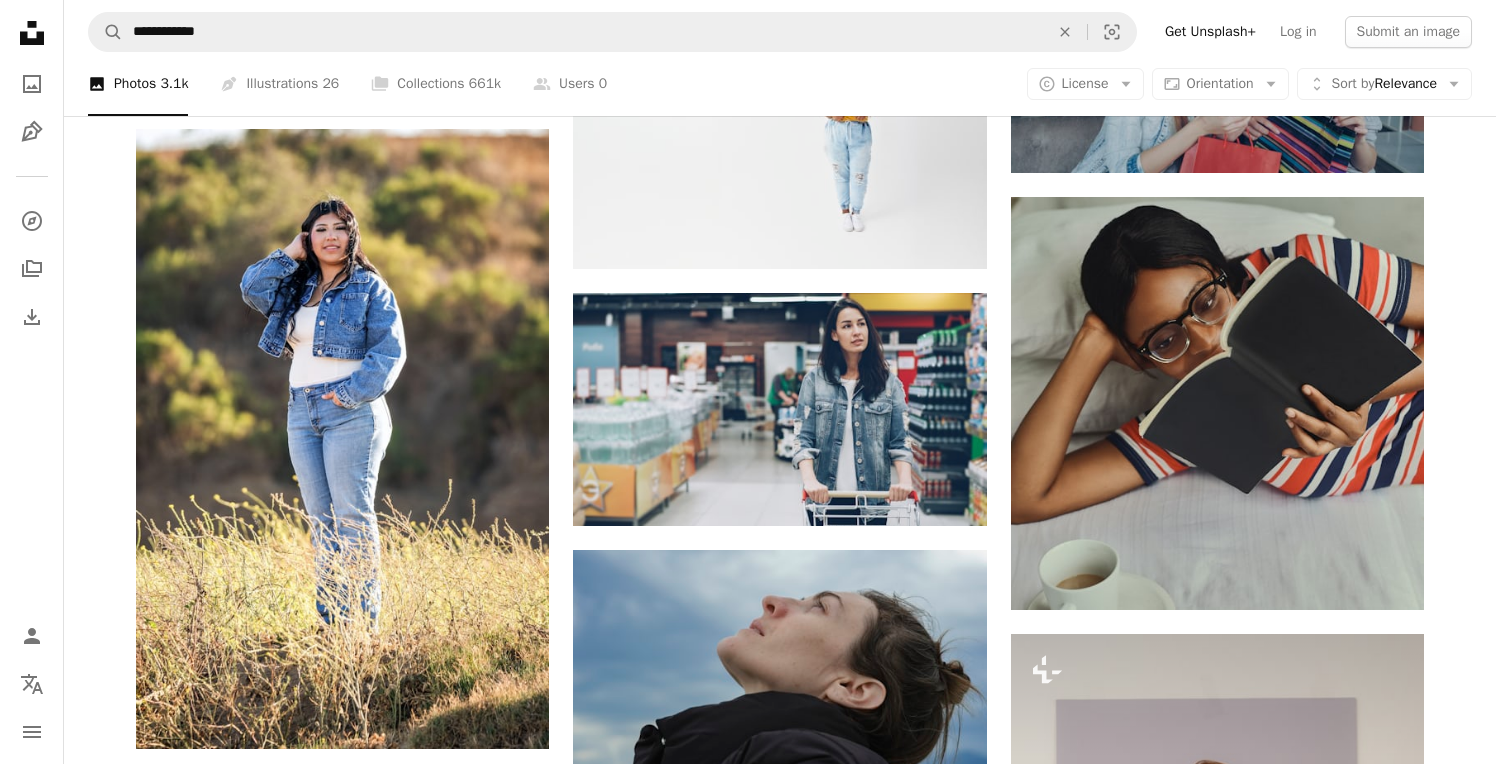 scroll, scrollTop: 46881, scrollLeft: 0, axis: vertical 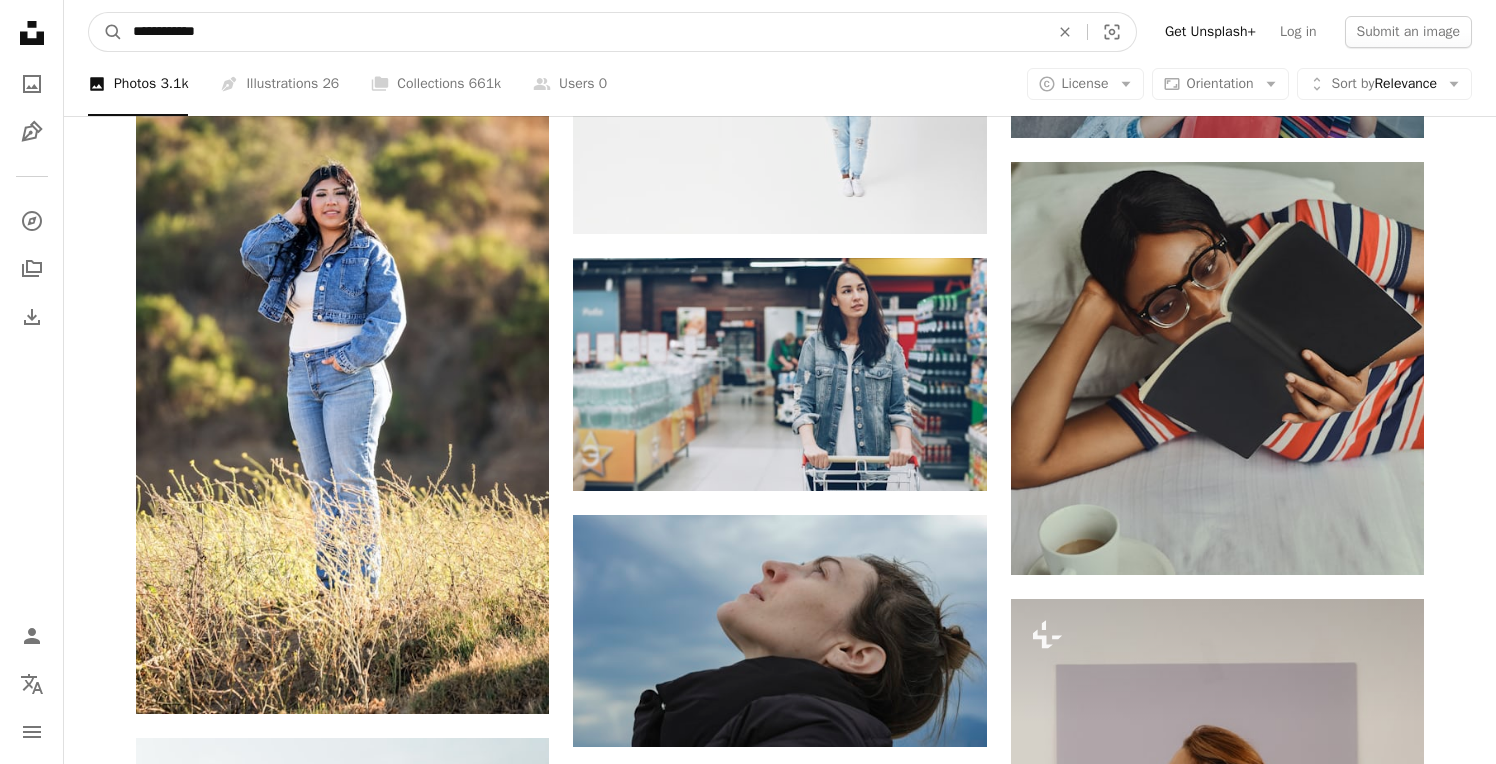 click on "**********" at bounding box center [583, 32] 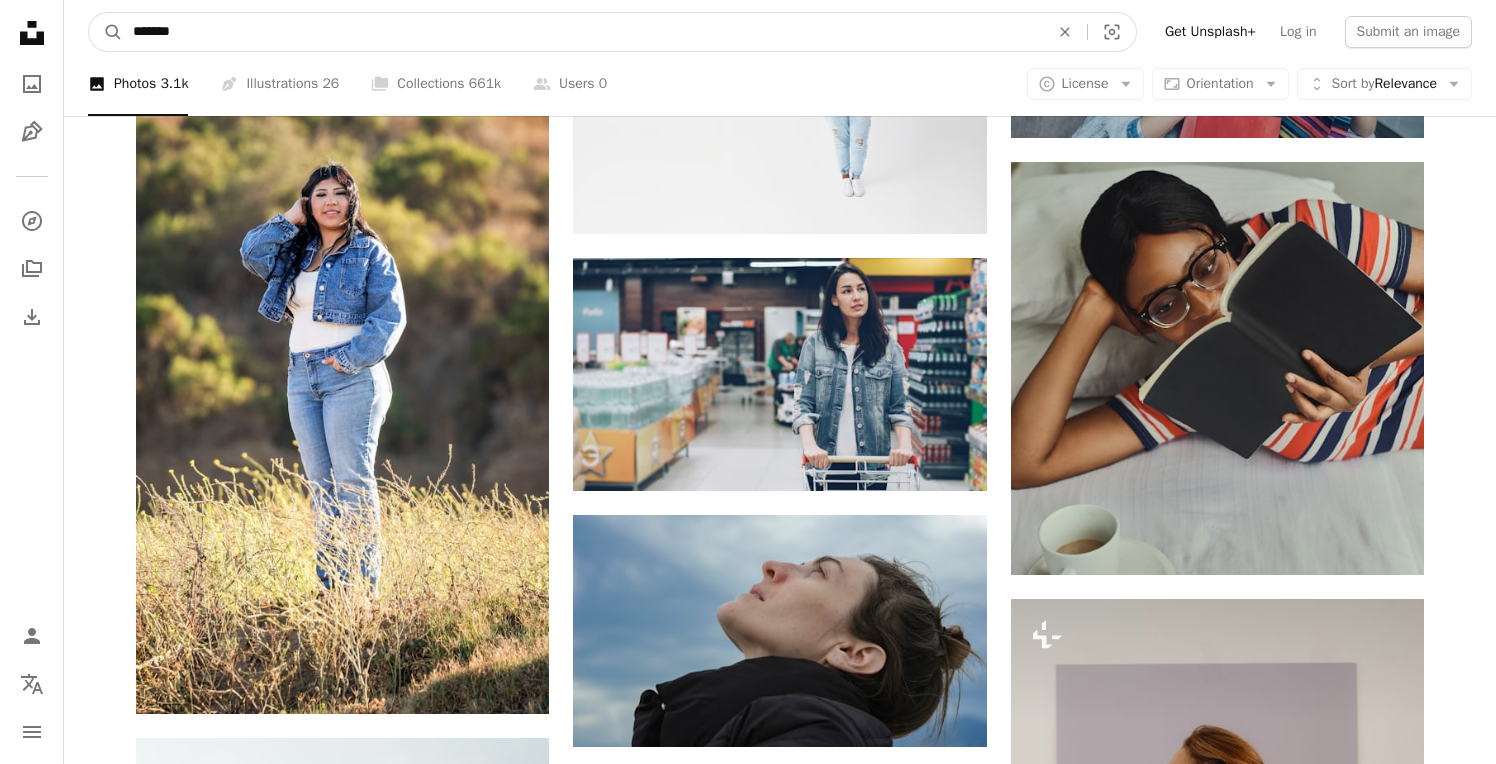type on "******" 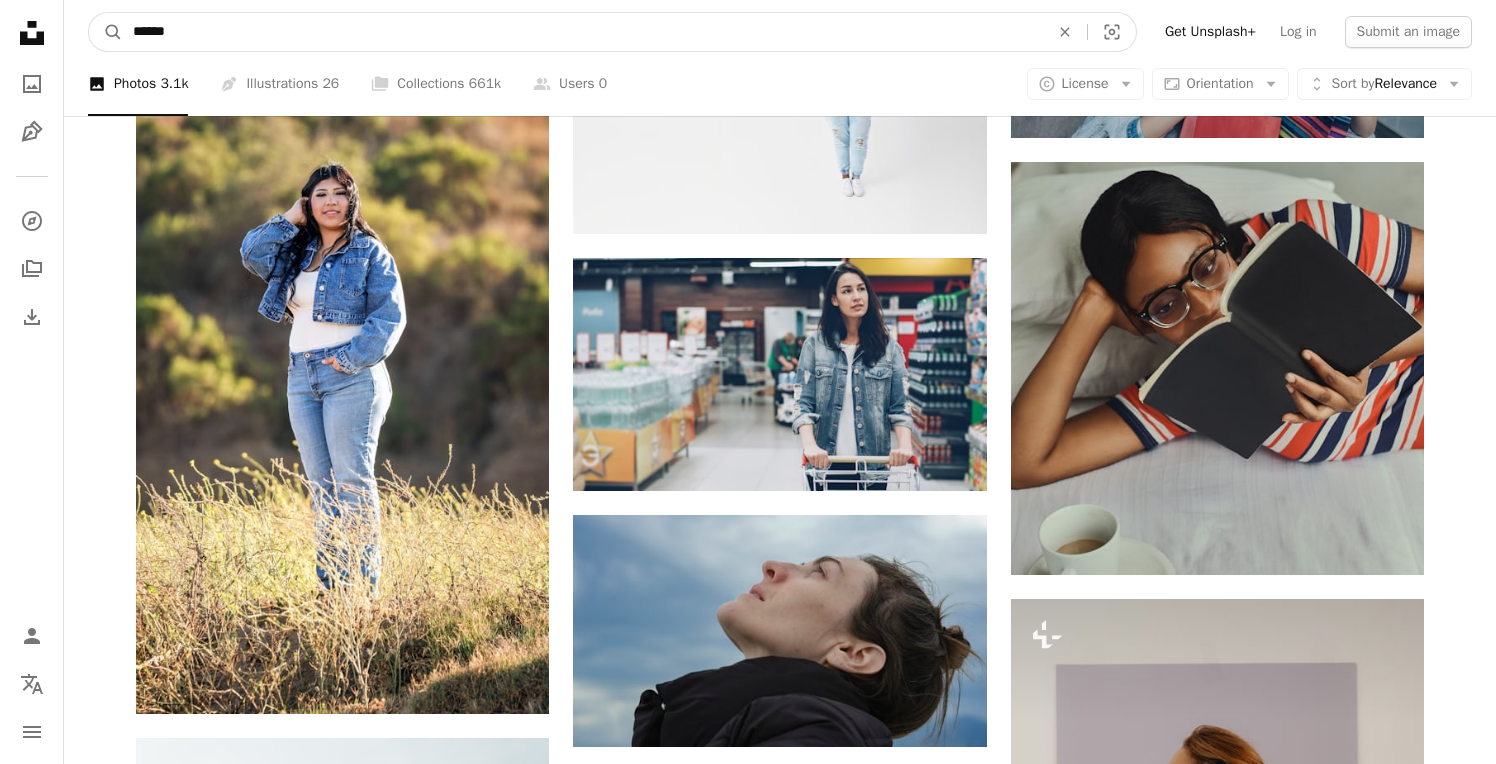 click on "A magnifying glass" at bounding box center [106, 32] 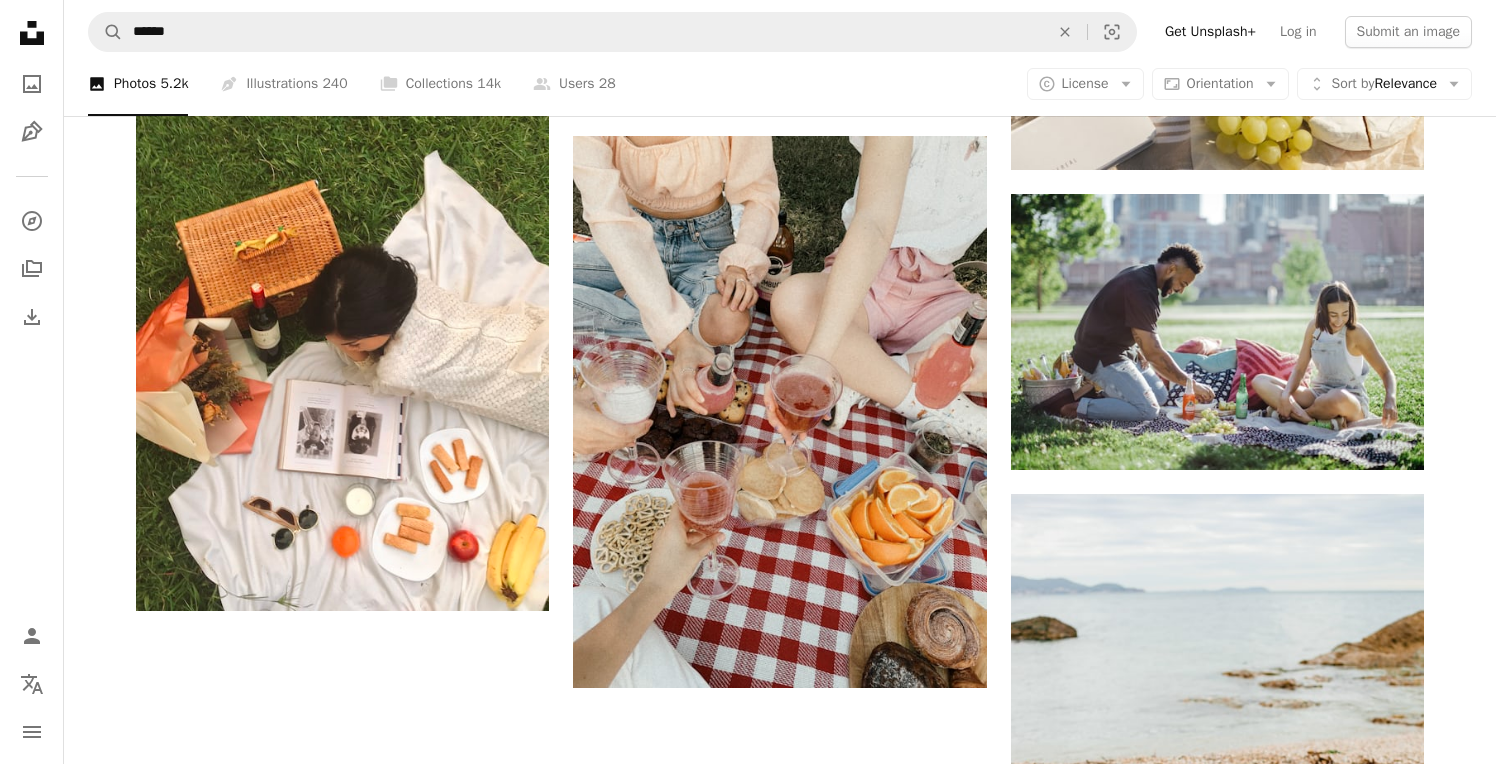 scroll, scrollTop: 3305, scrollLeft: 0, axis: vertical 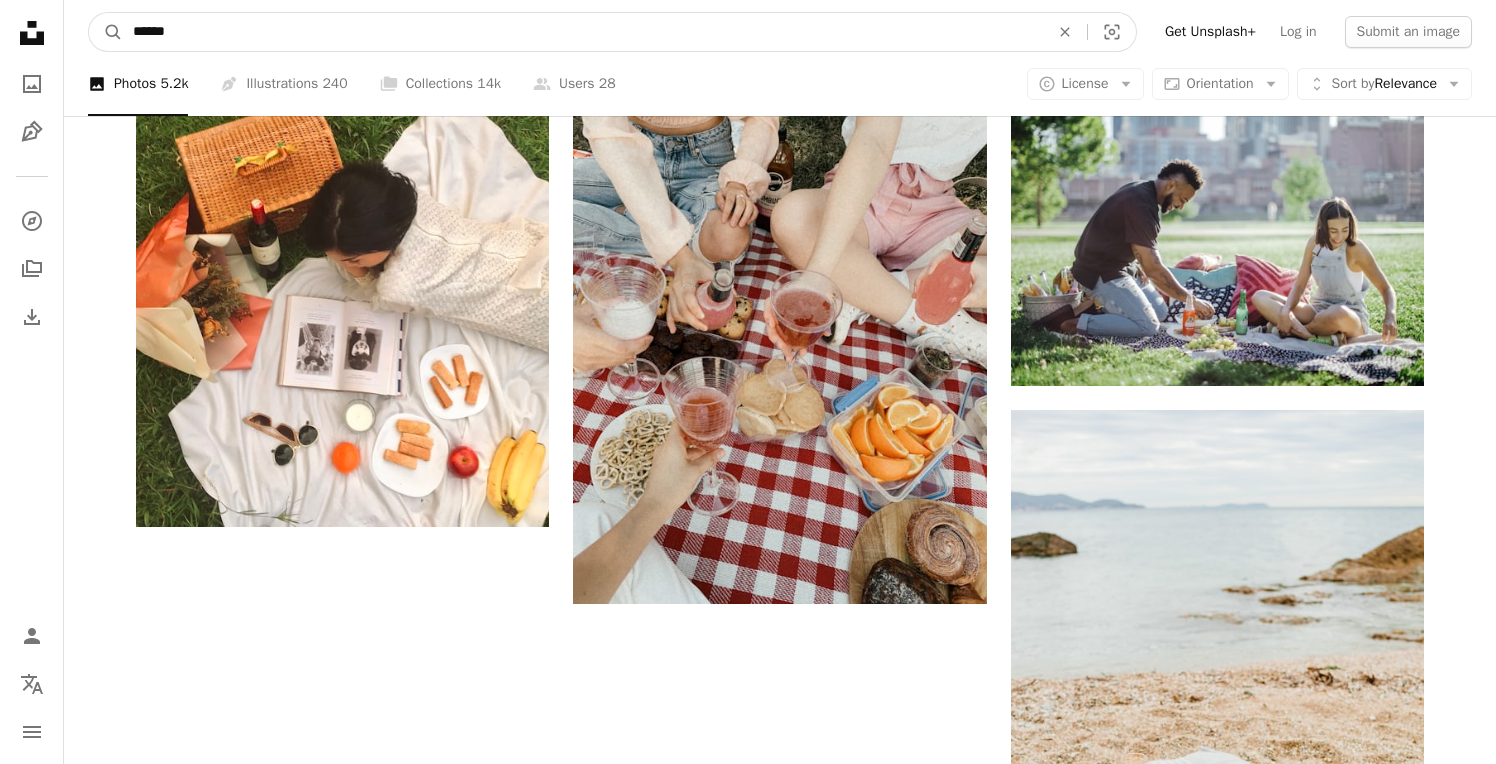 click on "******" at bounding box center (583, 32) 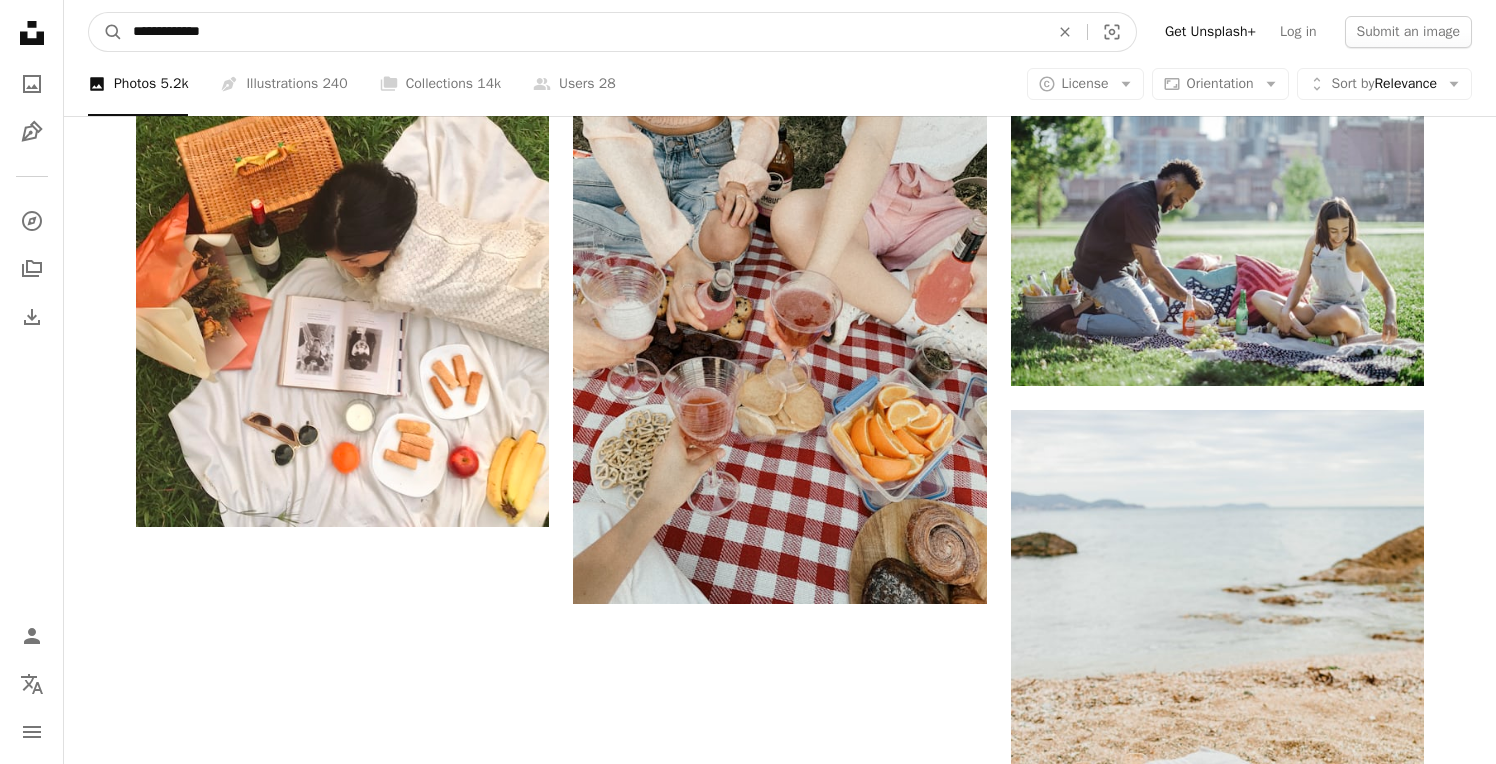 type on "**********" 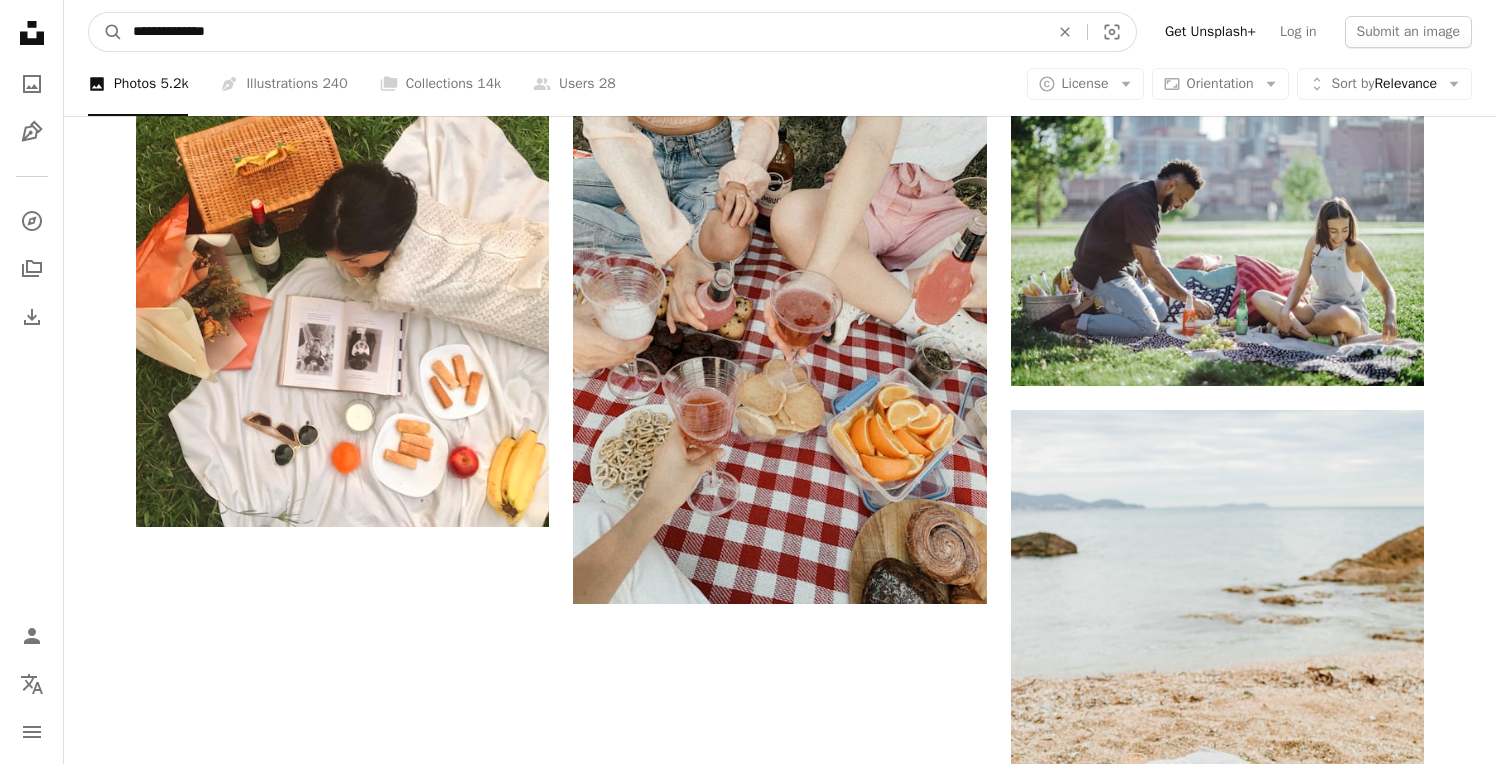 click on "A magnifying glass" at bounding box center [106, 32] 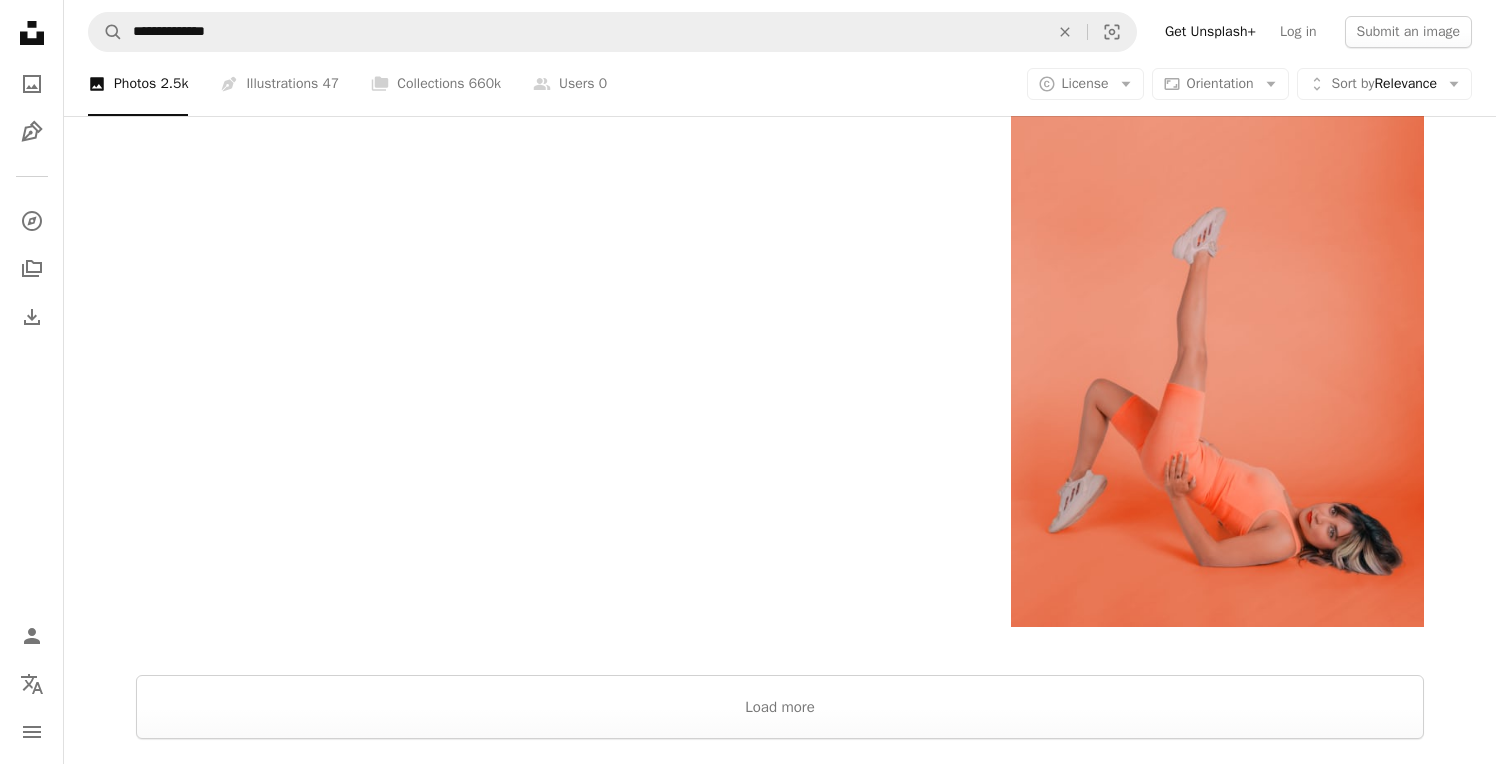 scroll, scrollTop: 4309, scrollLeft: 0, axis: vertical 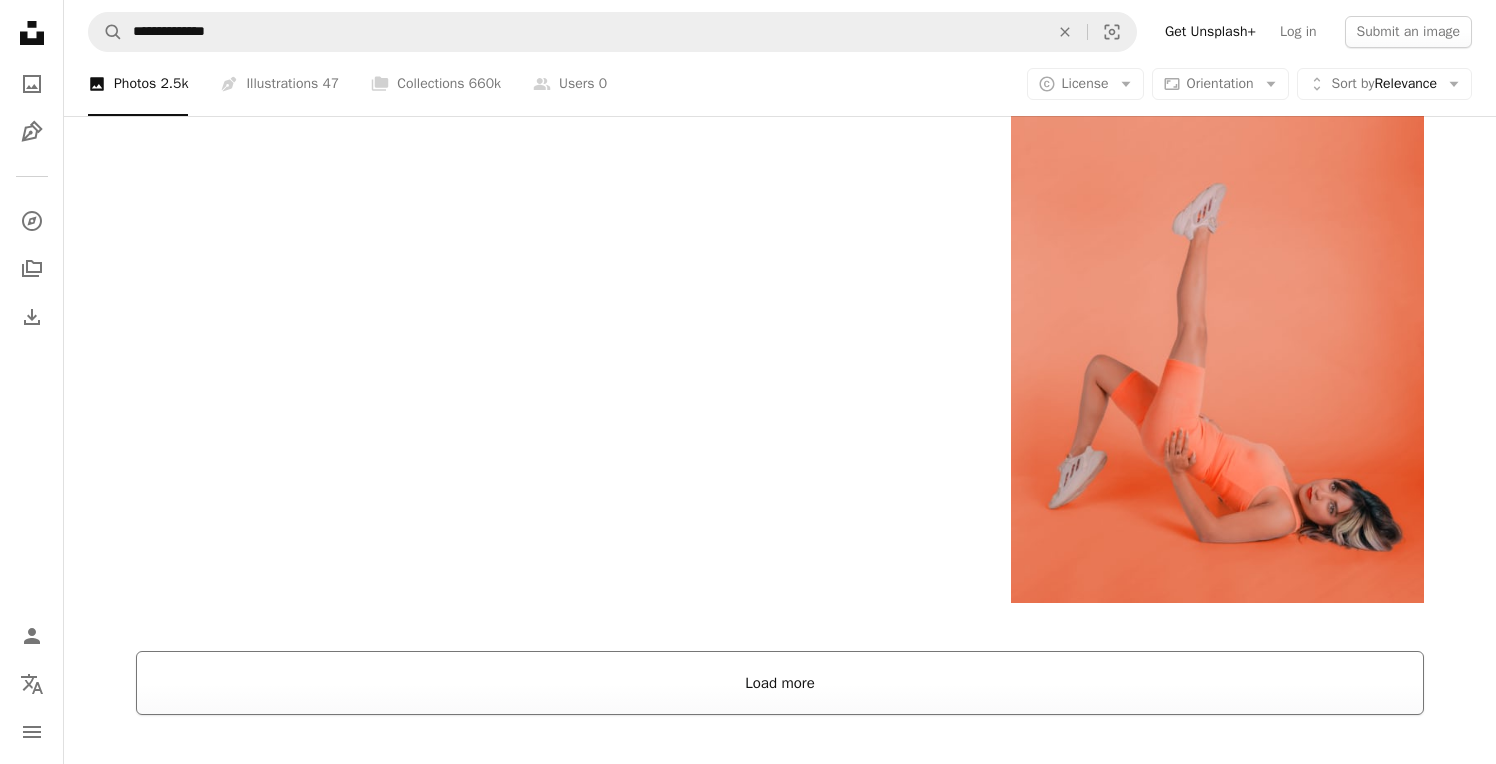 click on "Load more" at bounding box center [780, 683] 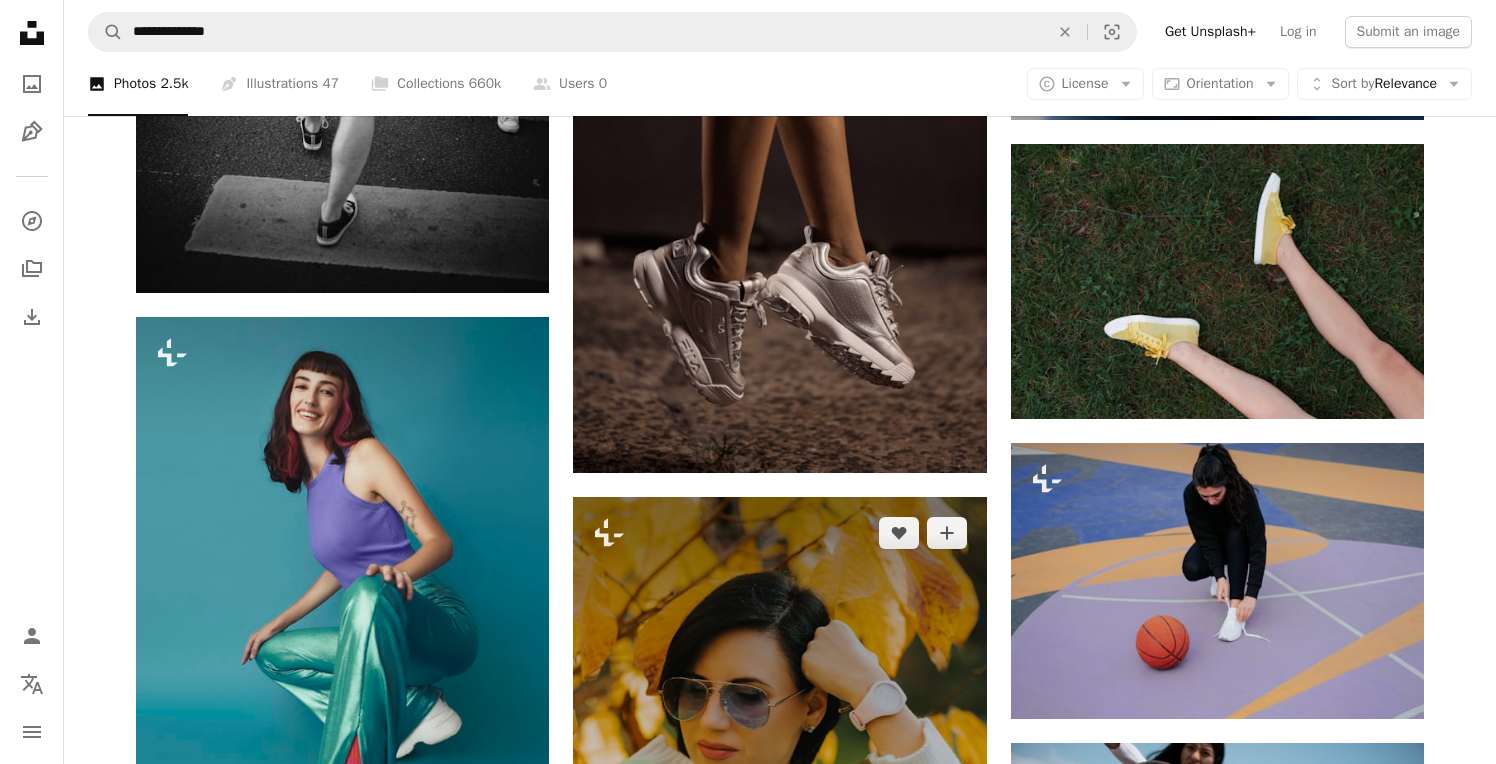 scroll, scrollTop: 14127, scrollLeft: 0, axis: vertical 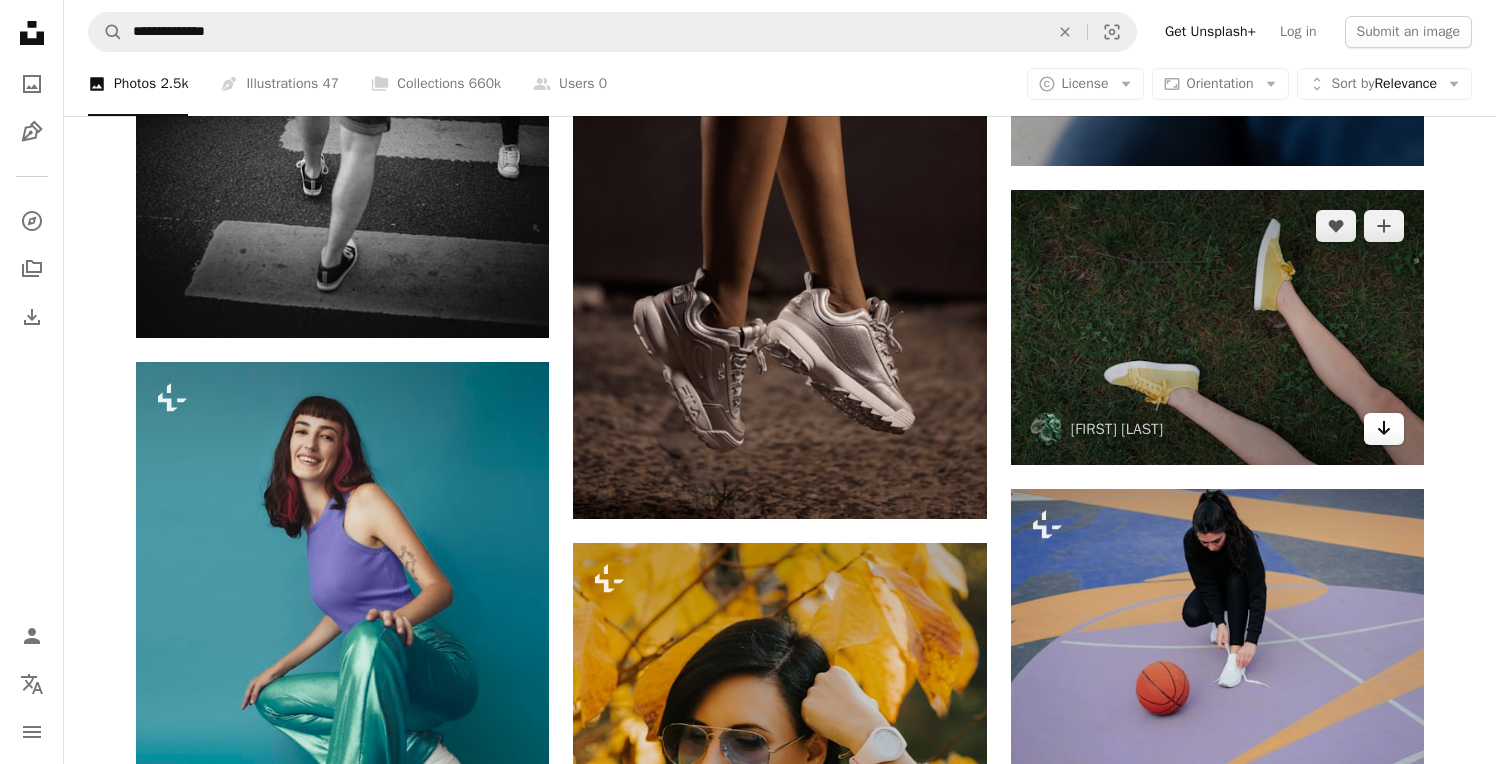 click on "Arrow pointing down" 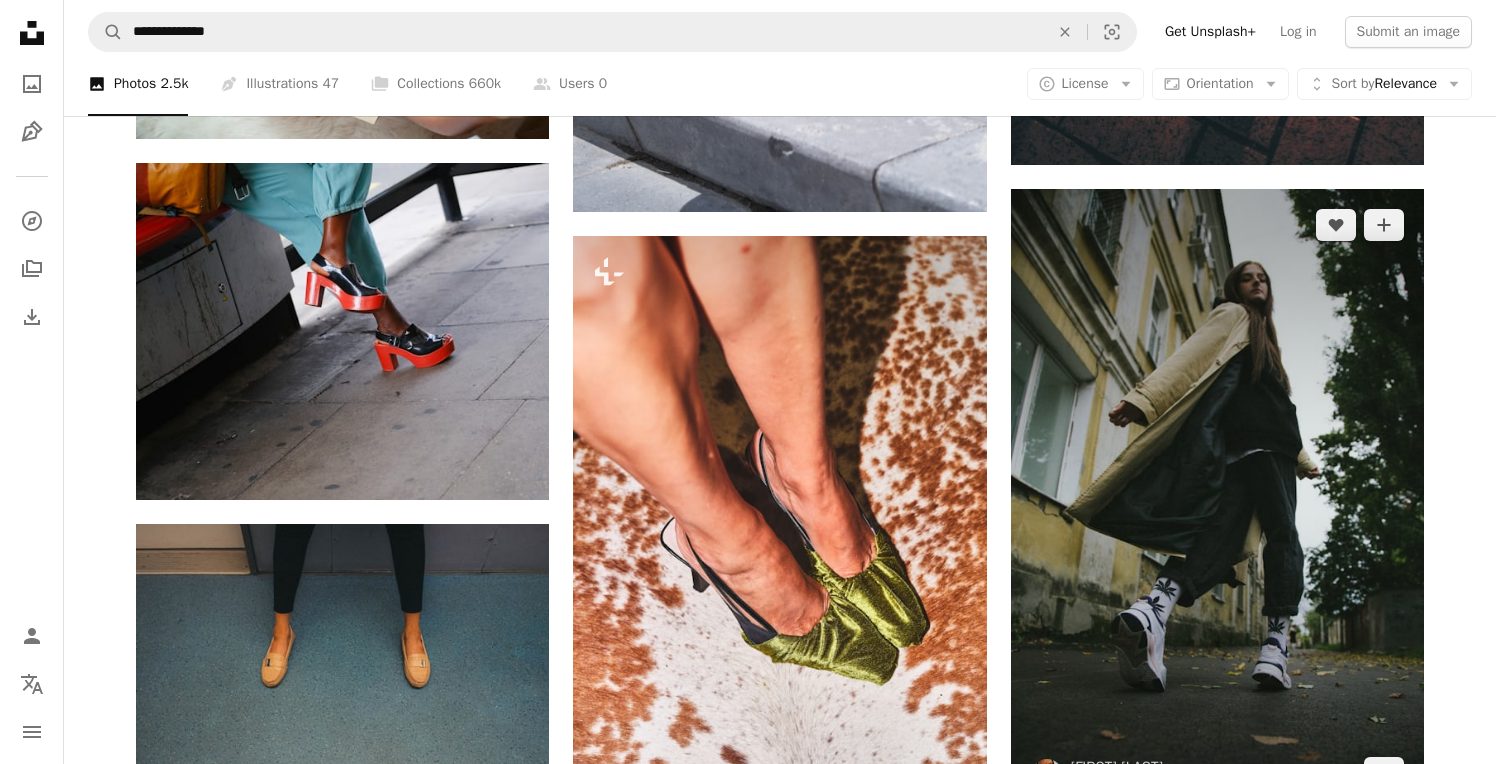 scroll, scrollTop: 42503, scrollLeft: 0, axis: vertical 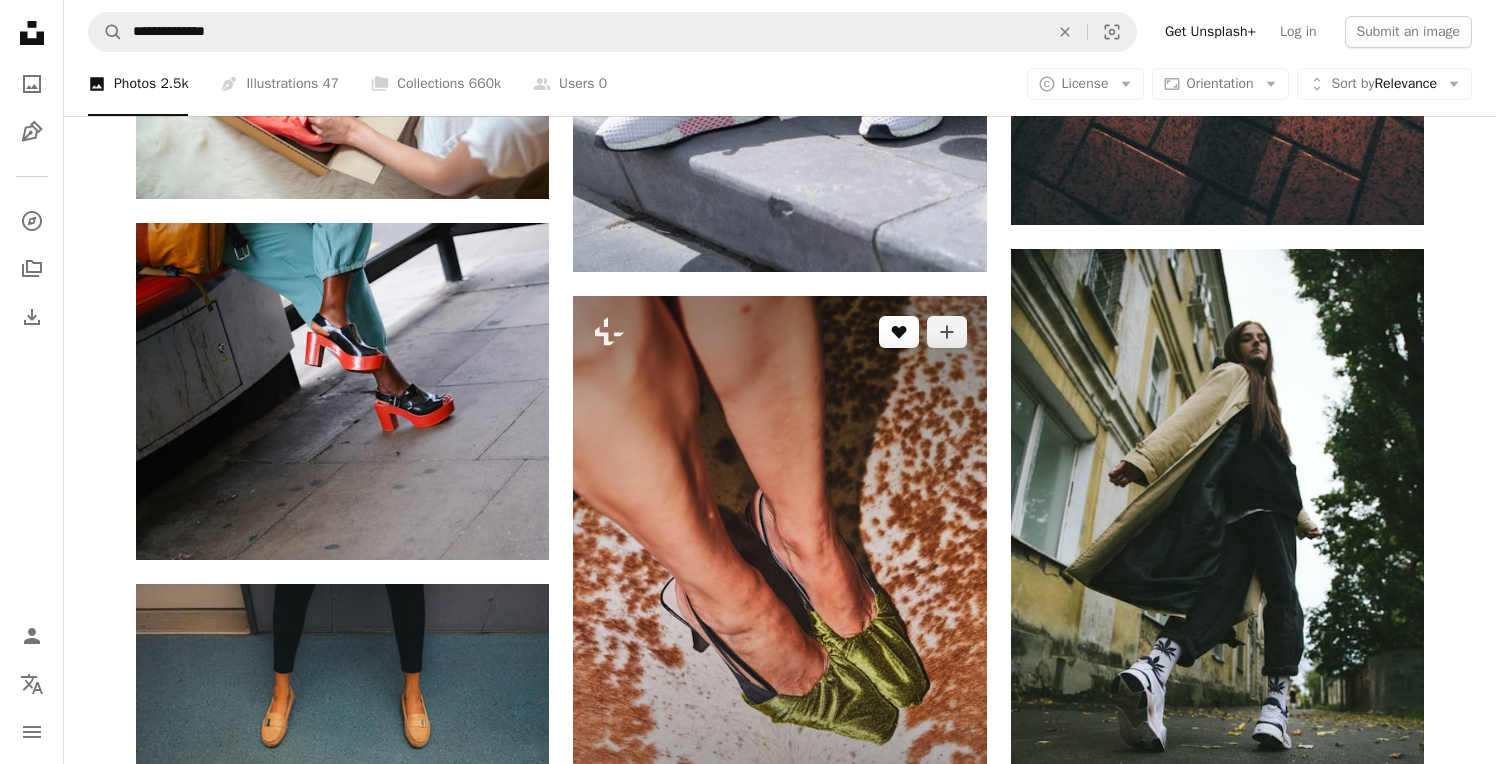 click on "A heart" at bounding box center (899, 332) 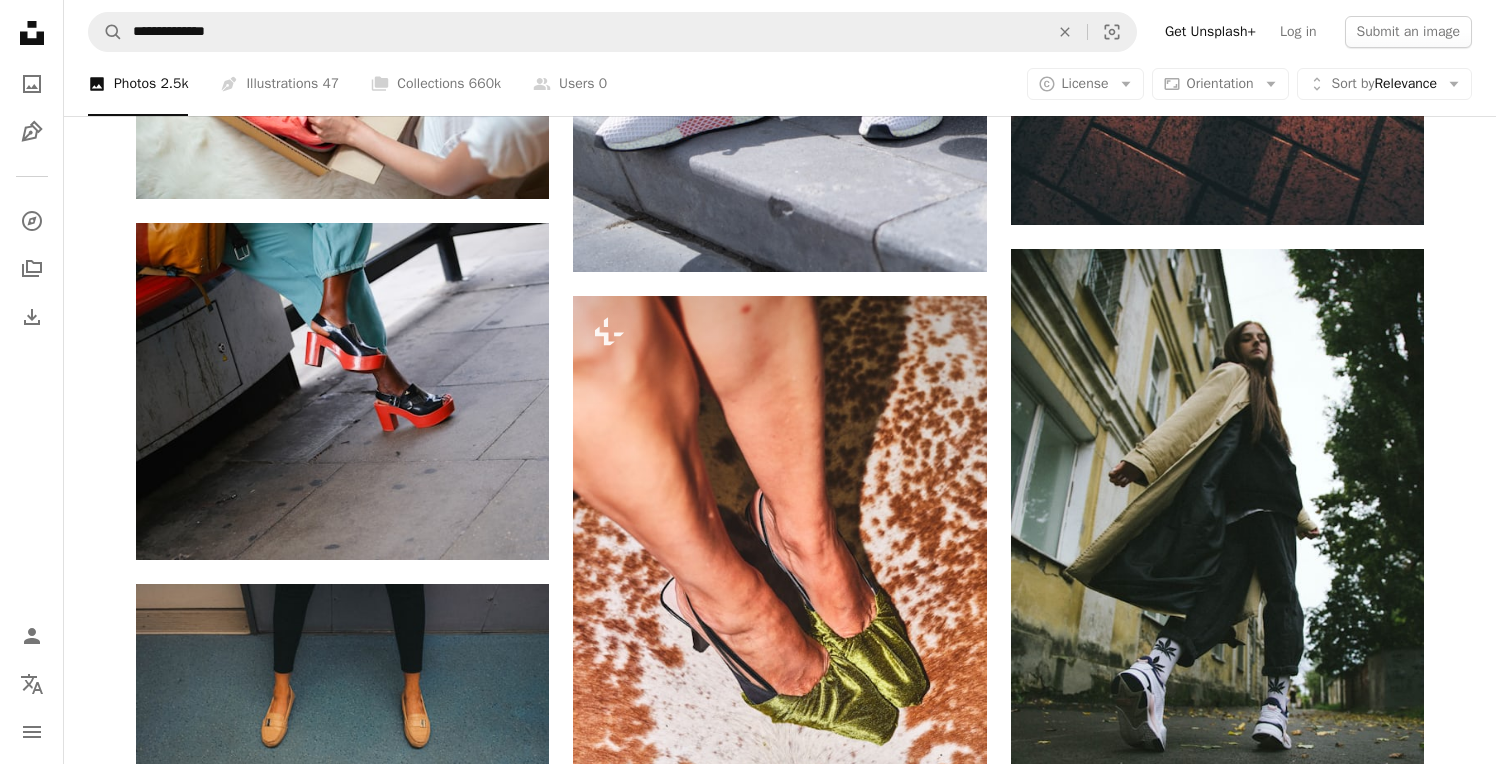 click on "An X shape Join Unsplash Already have an account?  Login First name Last name Email Username  (only letters, numbers and underscores) Password  (min. 8 char) Join By joining, you agree to the  Terms  and  Privacy Policy ." at bounding box center [748, 6412] 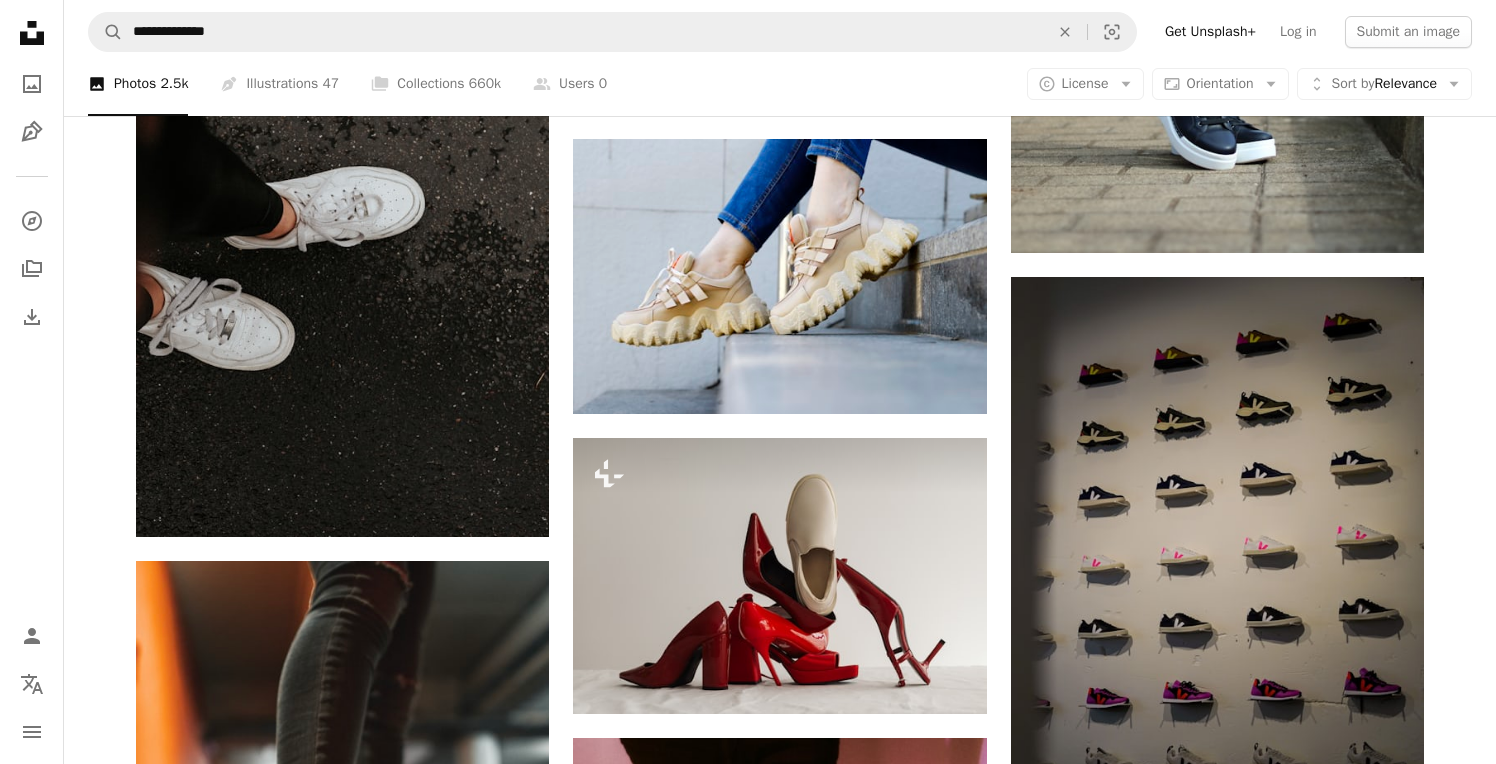 scroll, scrollTop: 52961, scrollLeft: 0, axis: vertical 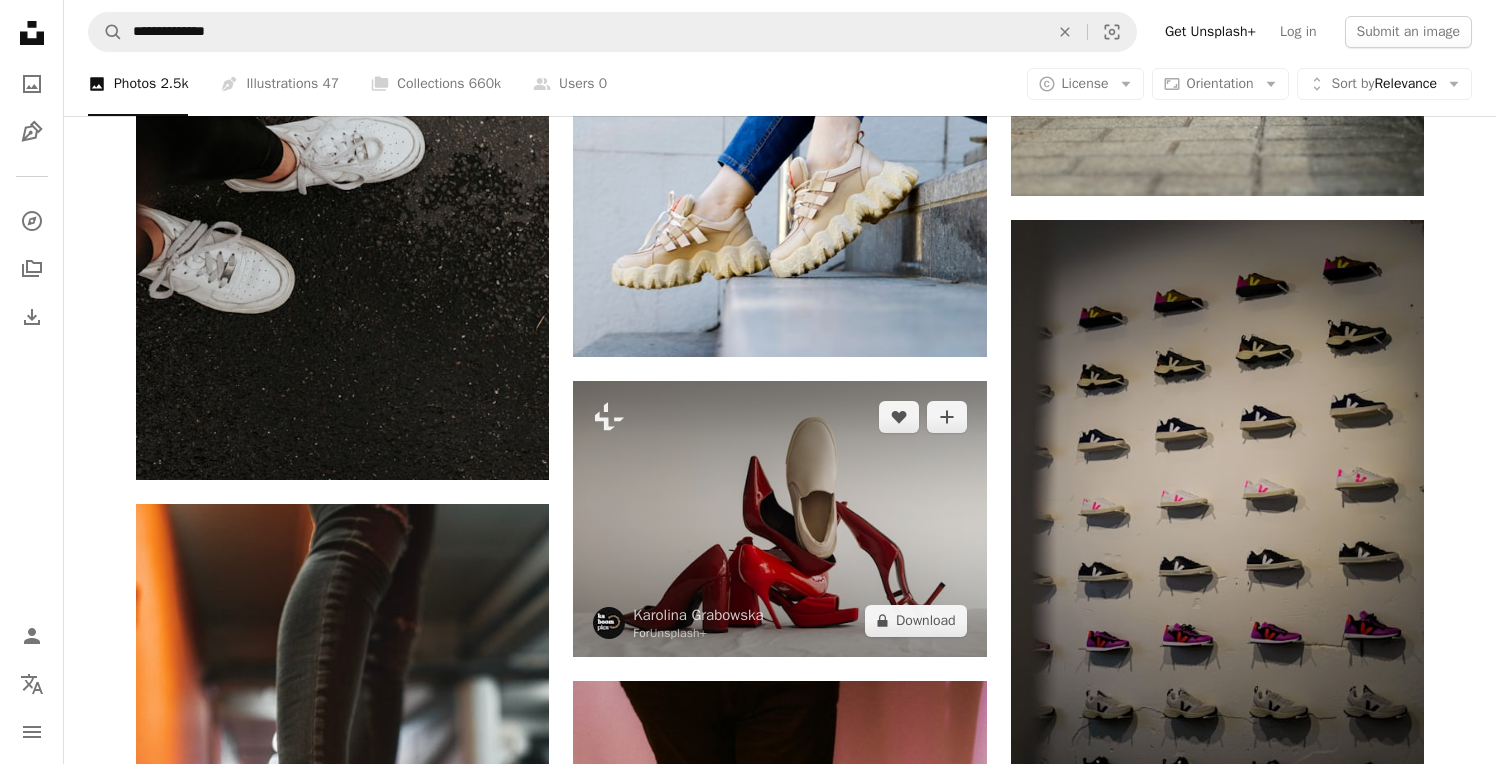 click at bounding box center (779, 518) 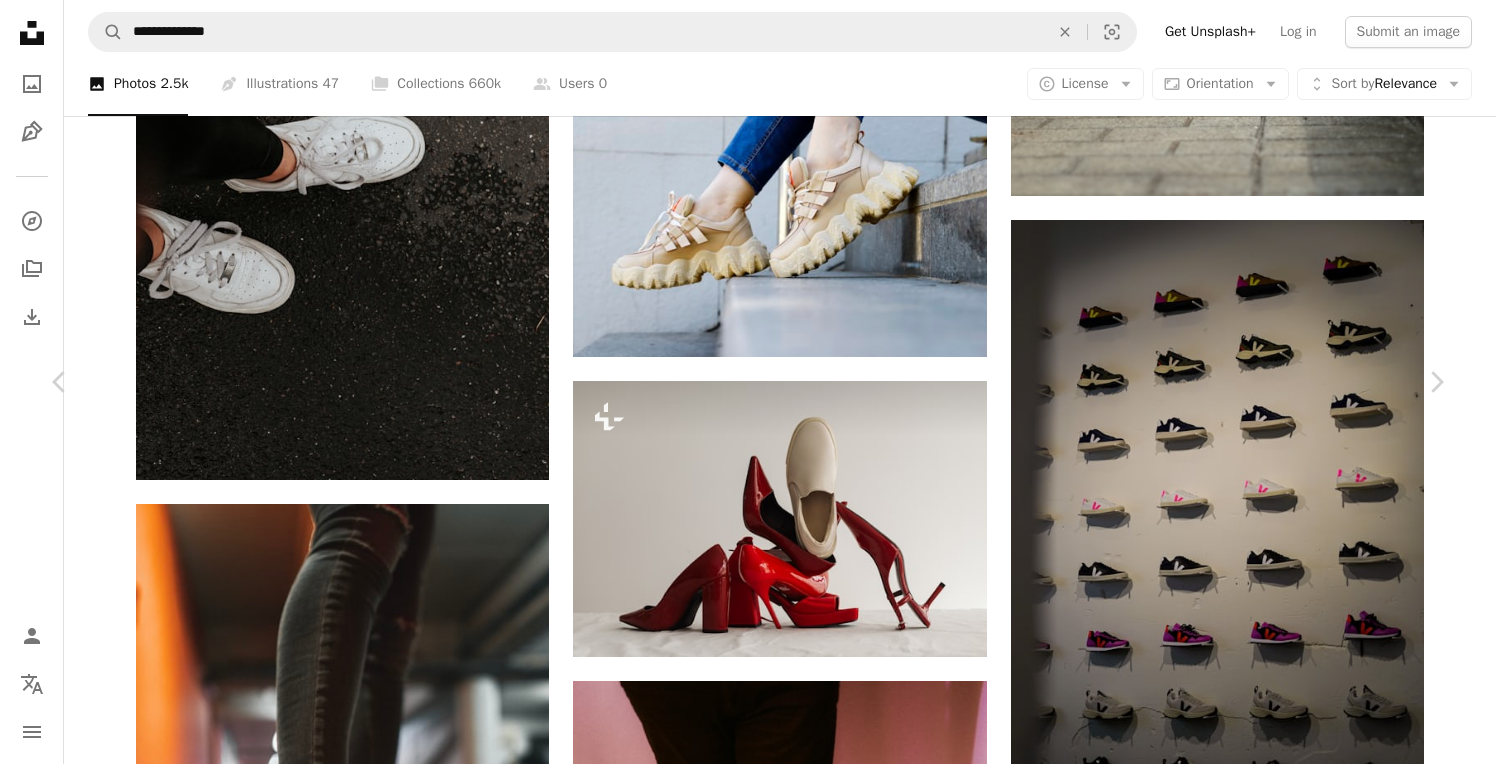 click on "Zoom in" at bounding box center [740, 7460] 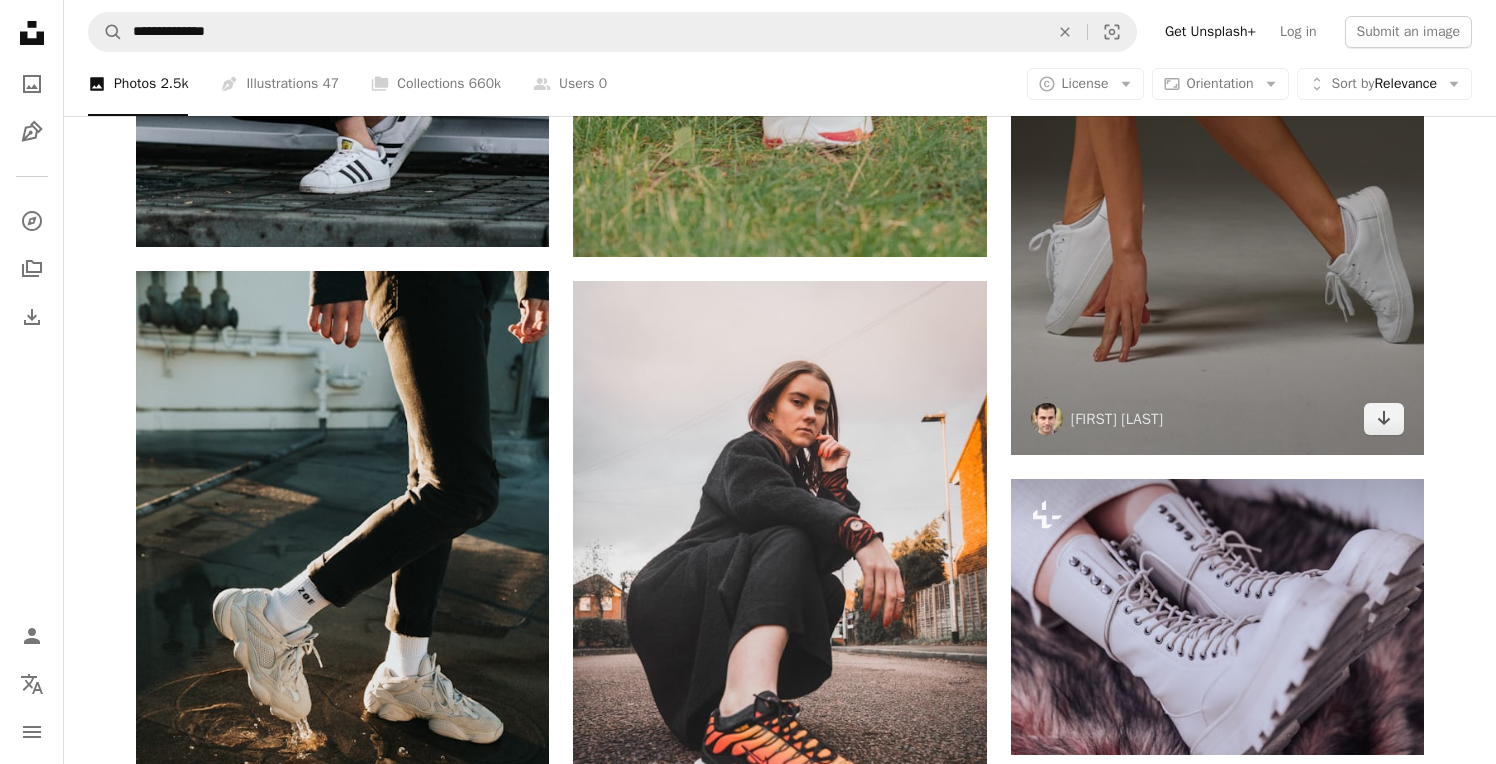 scroll, scrollTop: 58066, scrollLeft: 0, axis: vertical 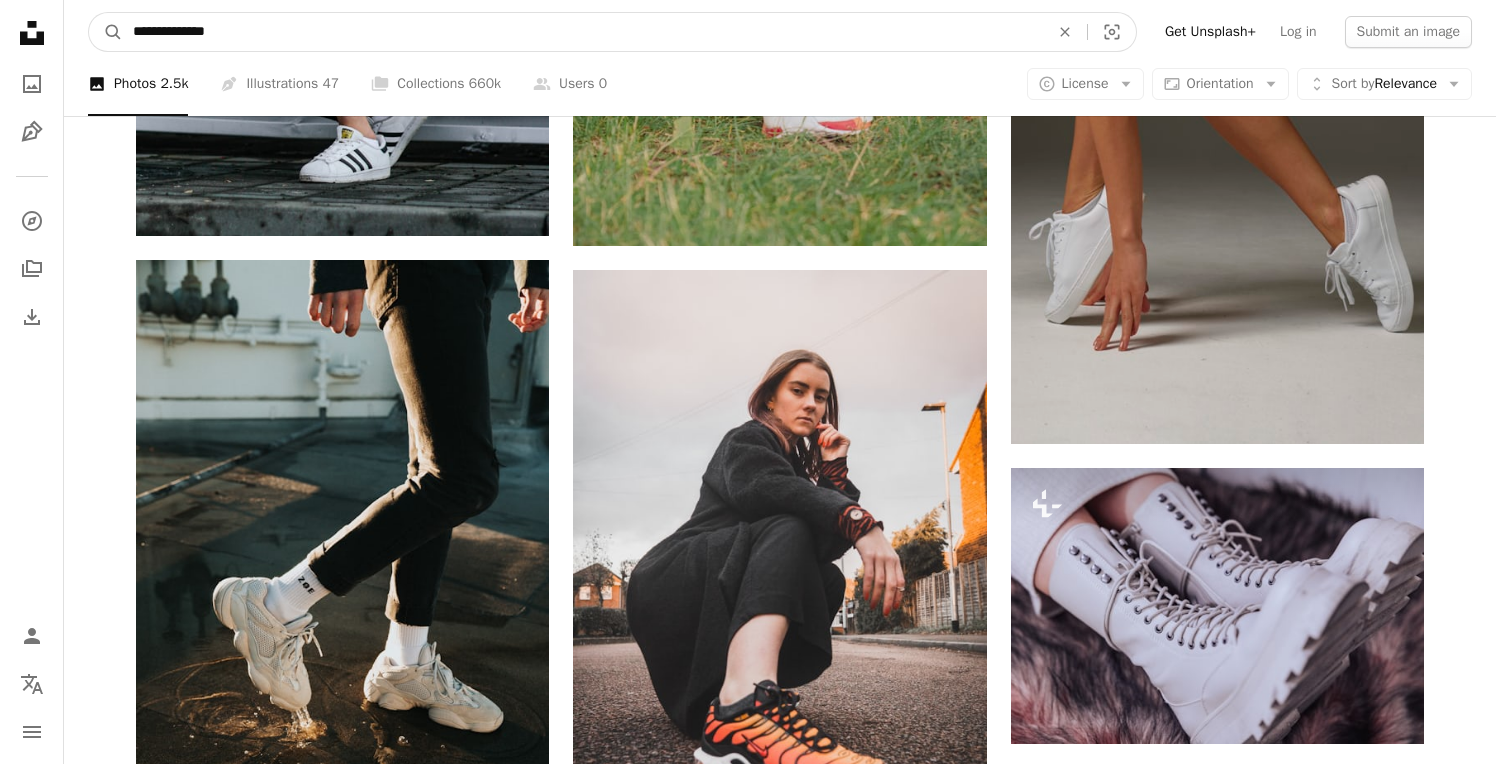 click on "**********" at bounding box center (583, 32) 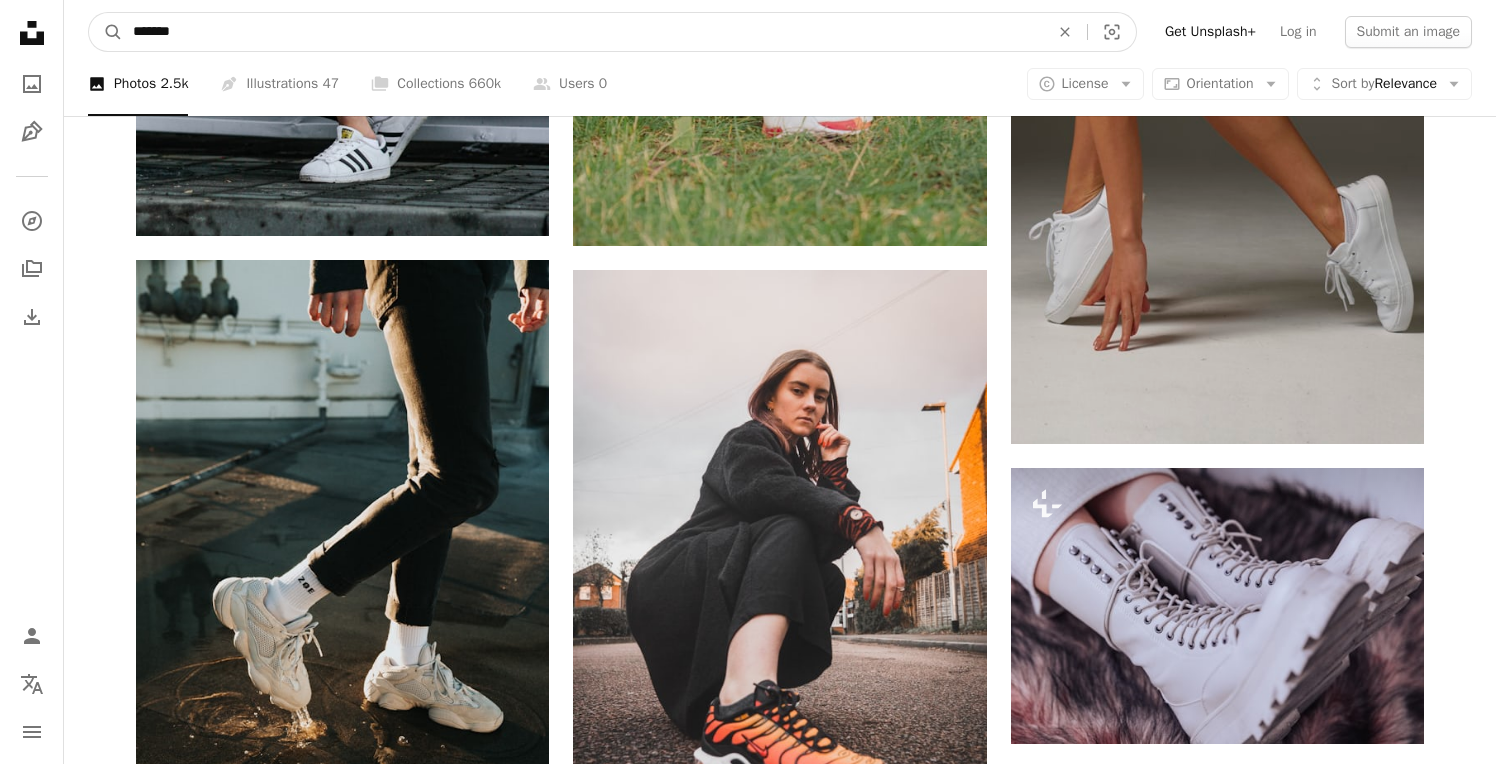 type on "*******" 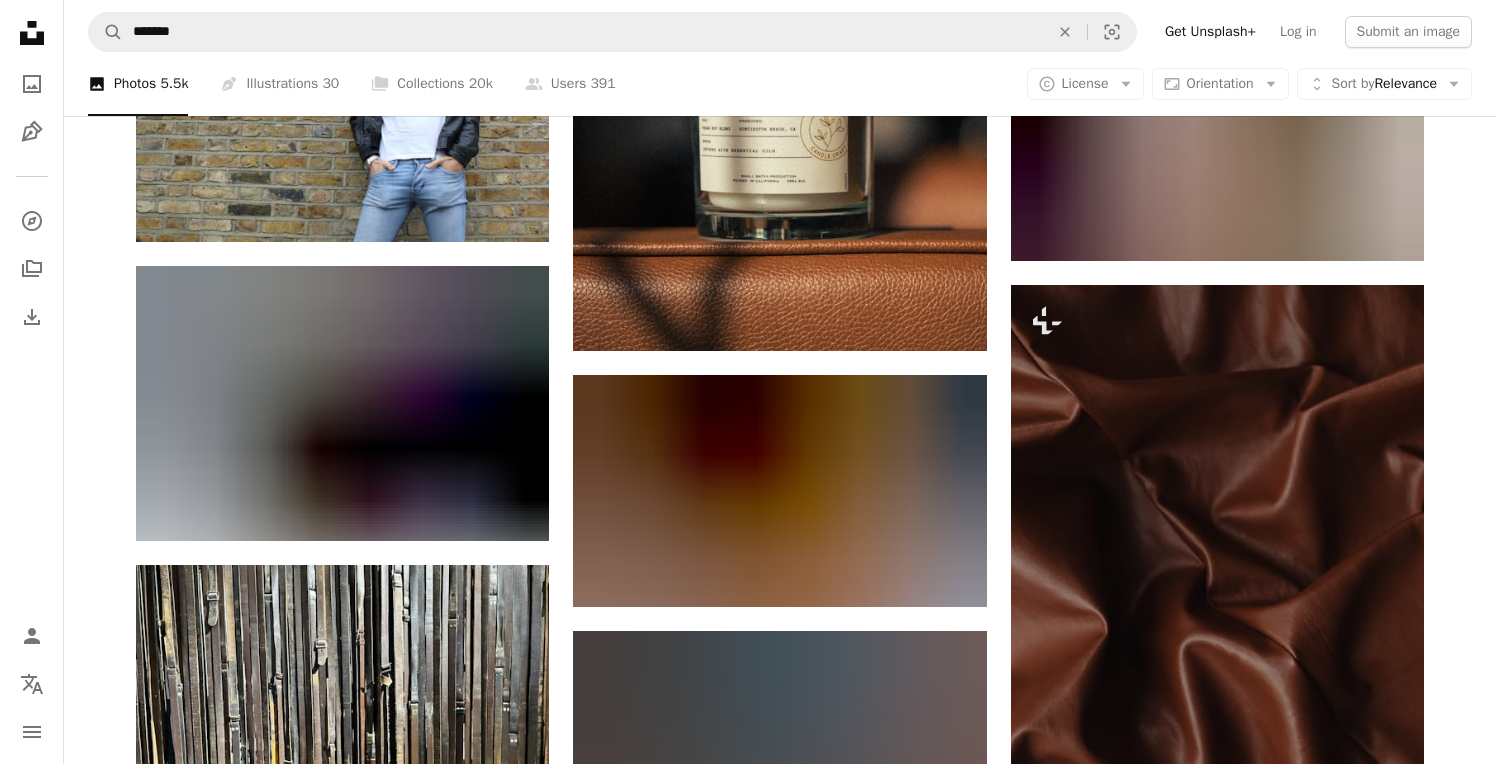 scroll, scrollTop: 38962, scrollLeft: 0, axis: vertical 